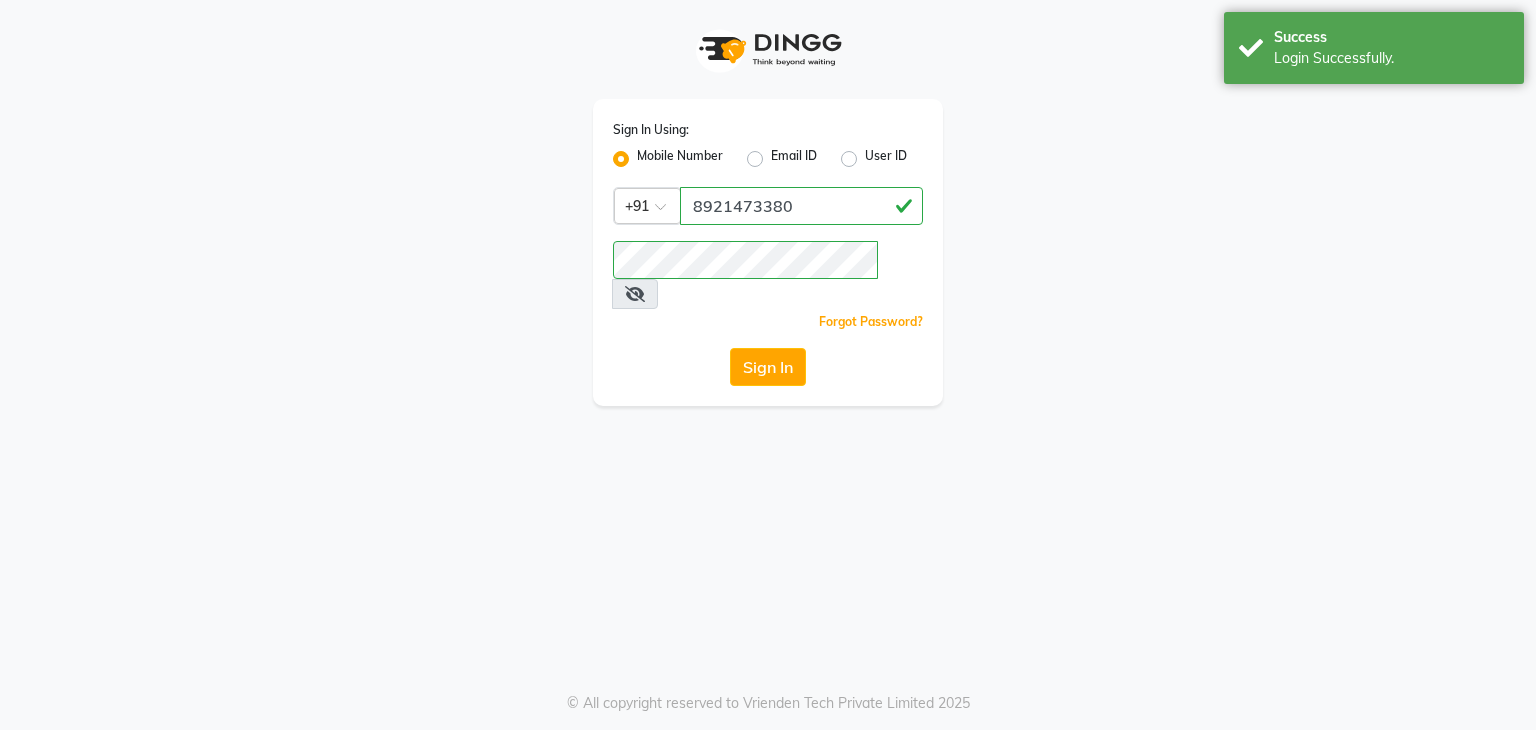scroll, scrollTop: 0, scrollLeft: 0, axis: both 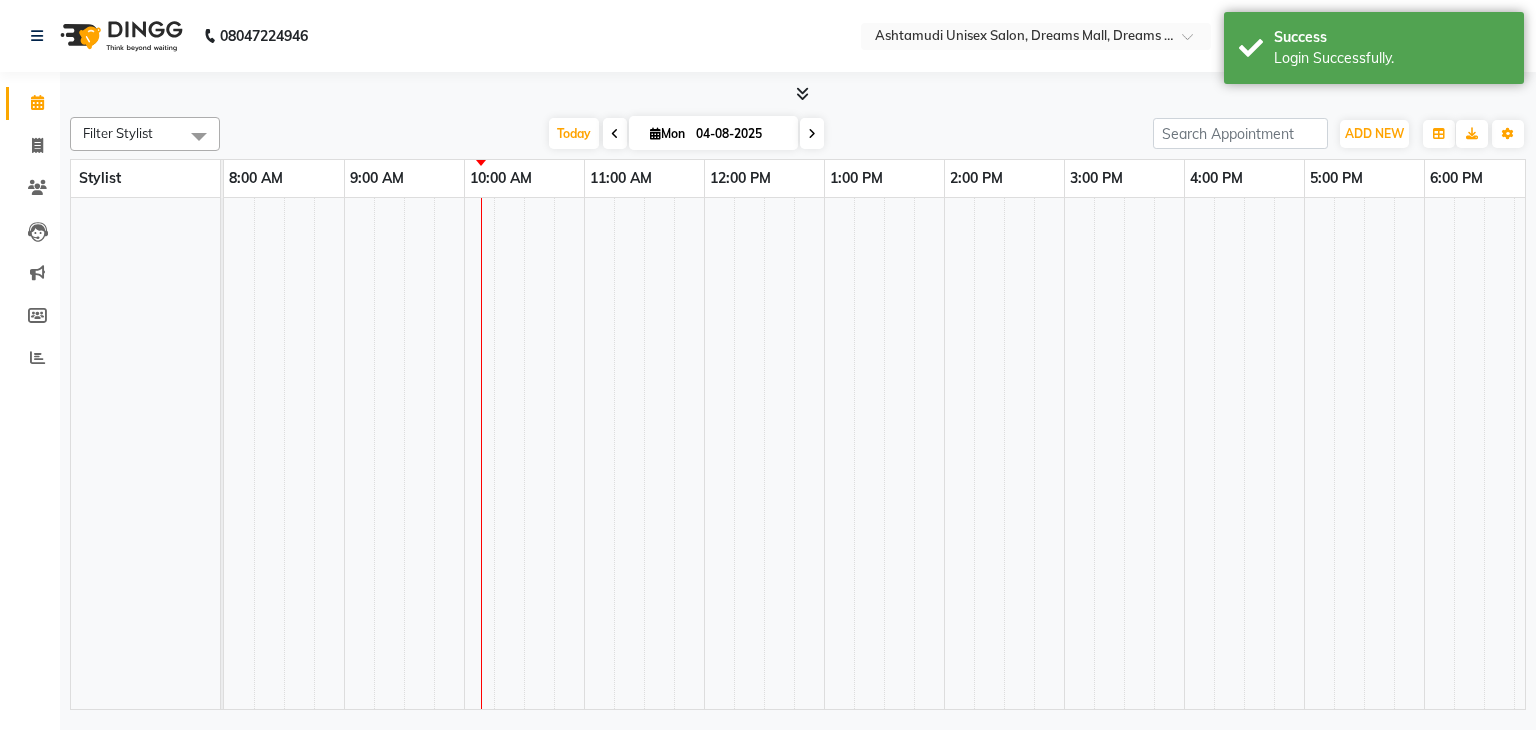 select on "en" 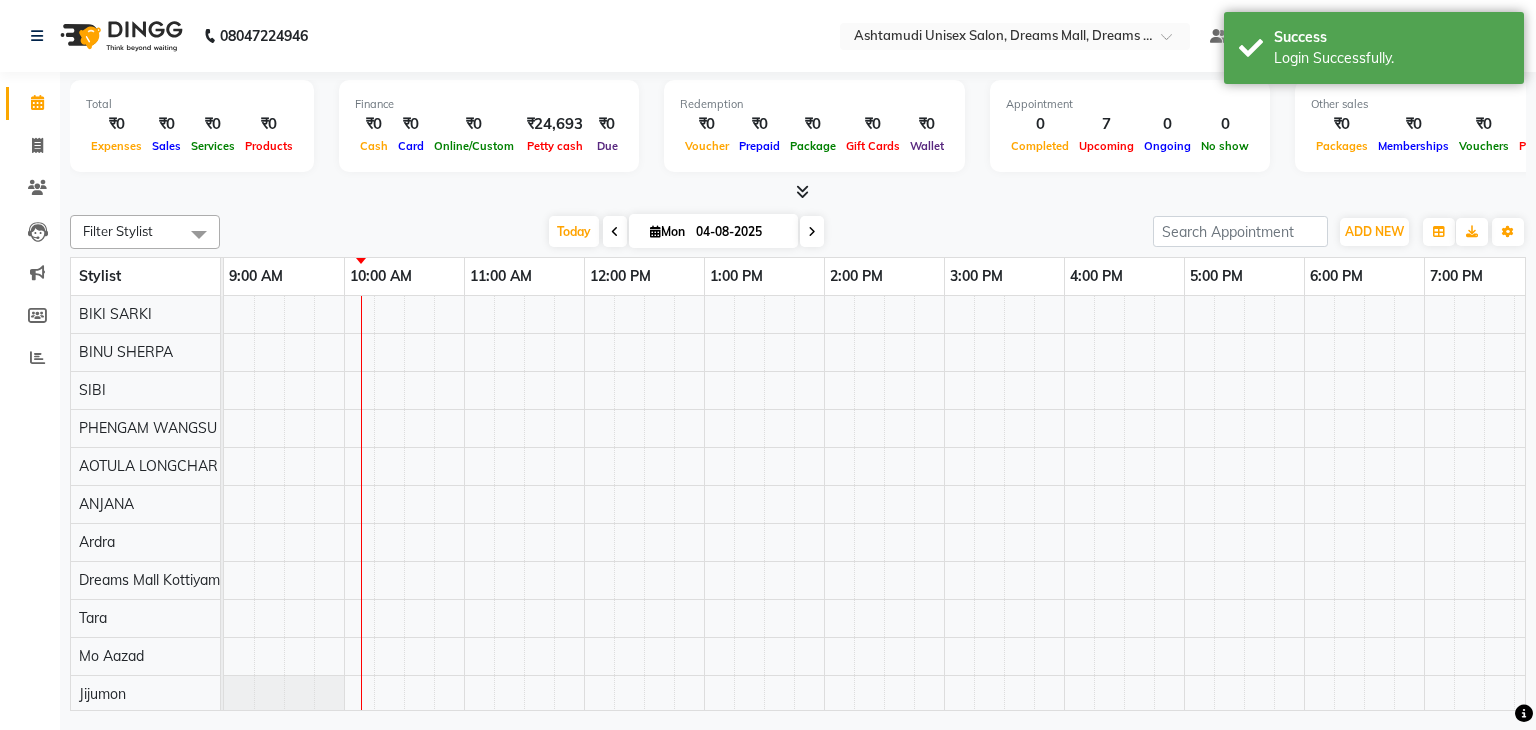 scroll, scrollTop: 0, scrollLeft: 0, axis: both 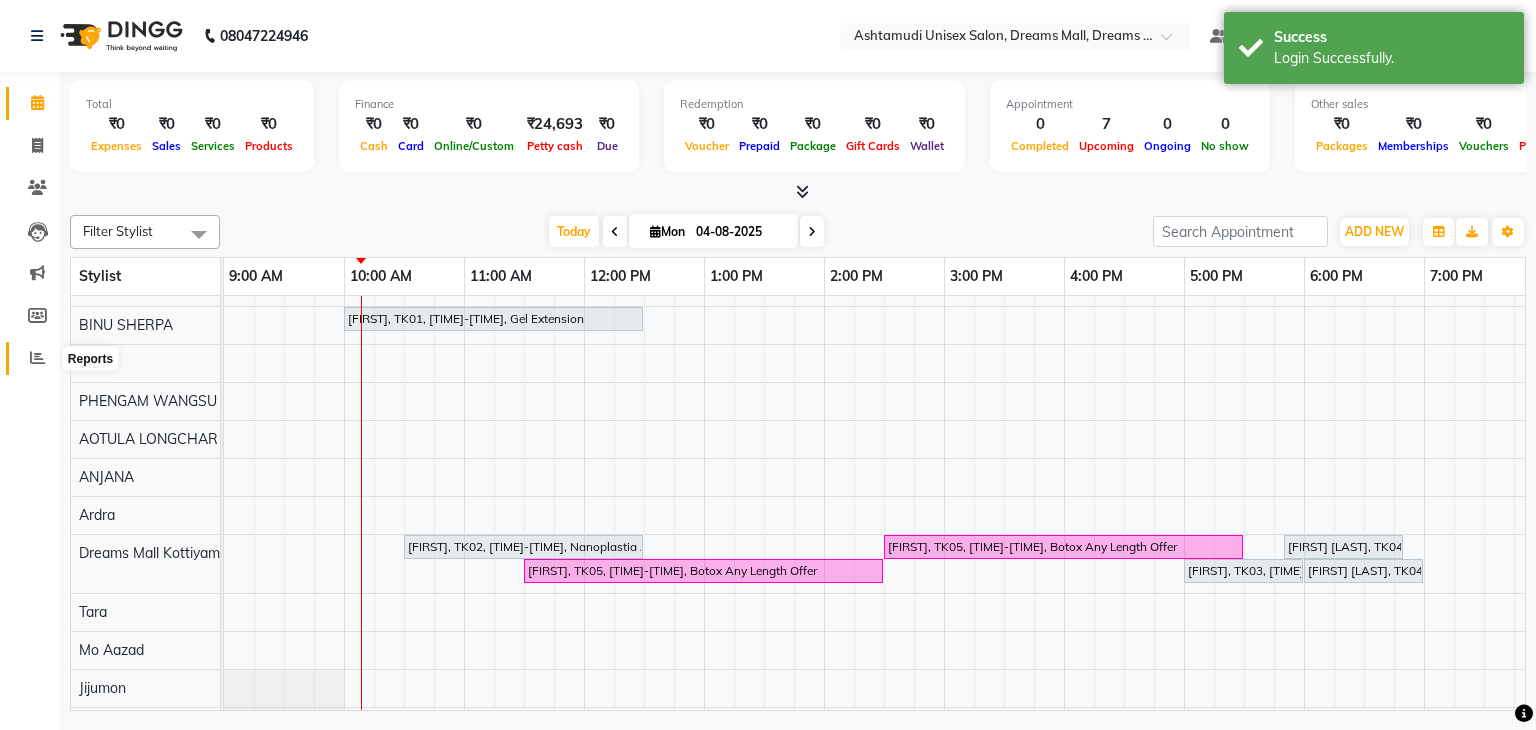 click 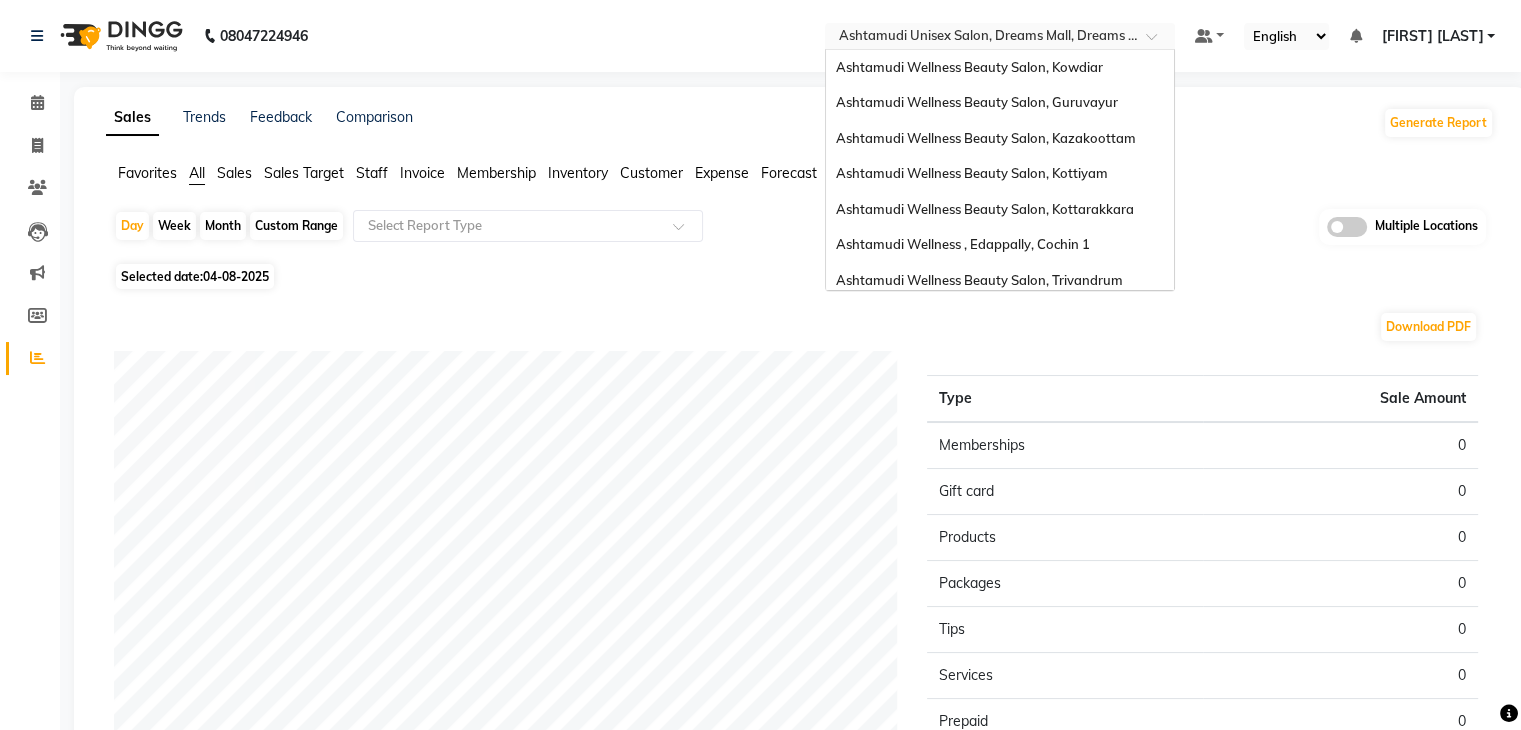 click at bounding box center (980, 38) 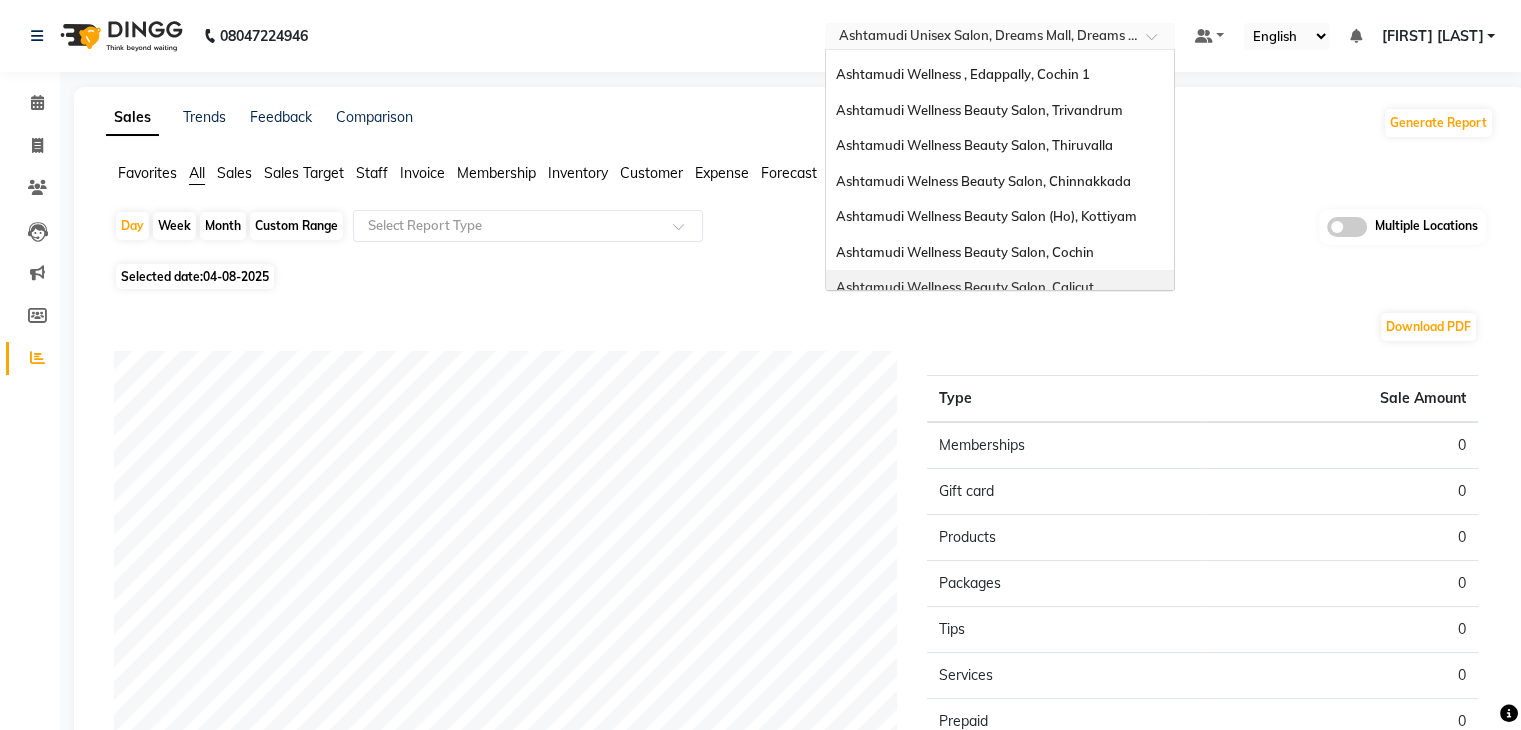 scroll, scrollTop: 0, scrollLeft: 0, axis: both 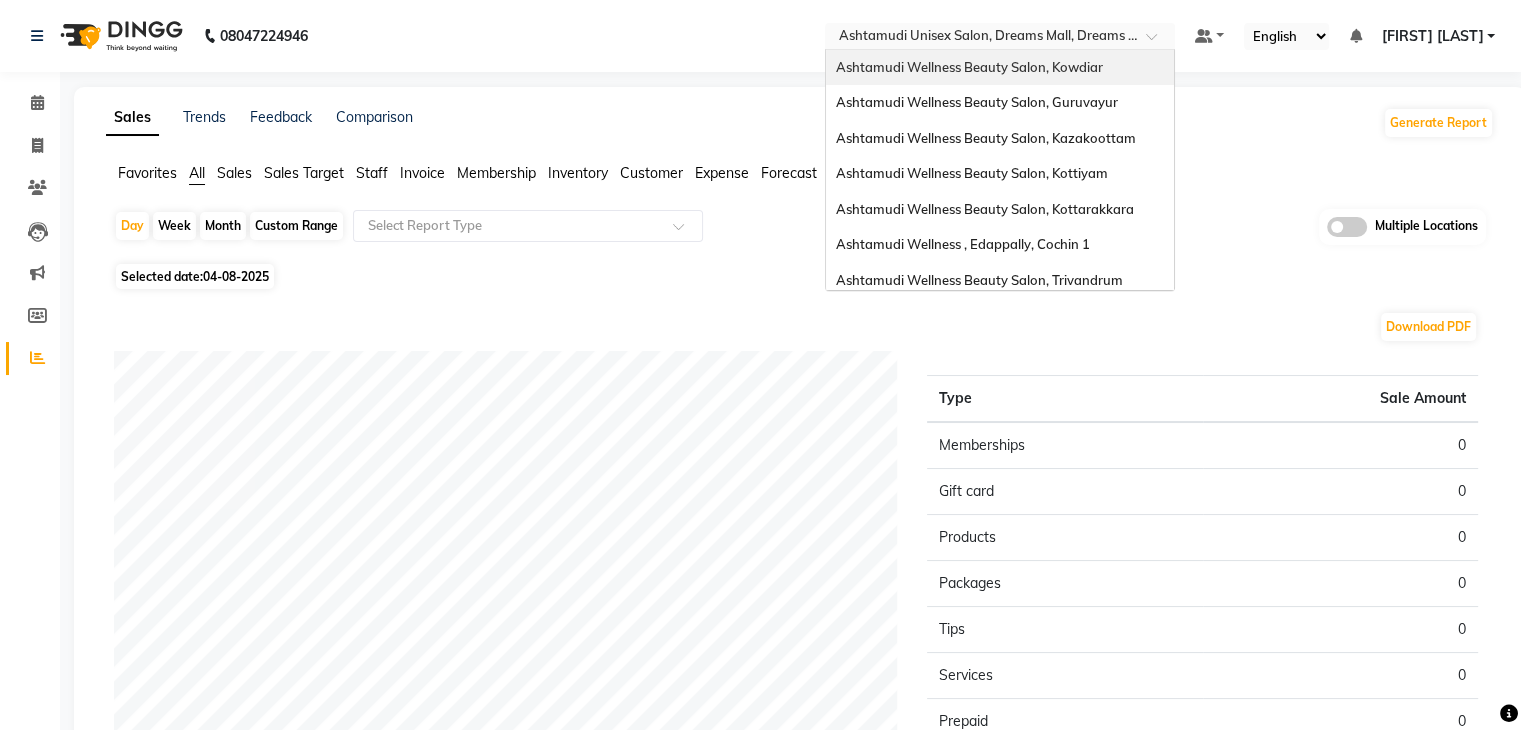 click on "Ashtamudi Wellness Beauty Salon, Kowdiar" at bounding box center (1000, 68) 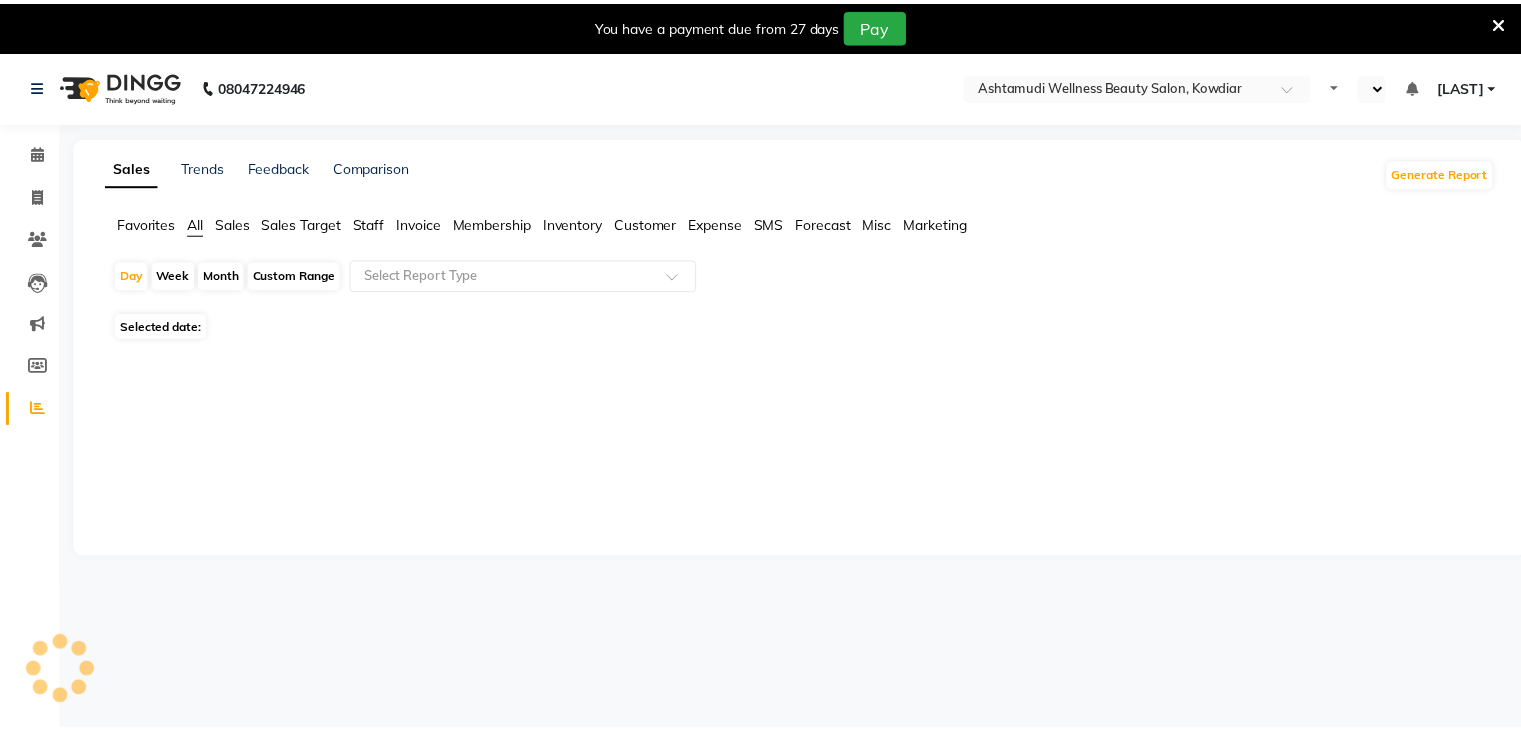 scroll, scrollTop: 0, scrollLeft: 0, axis: both 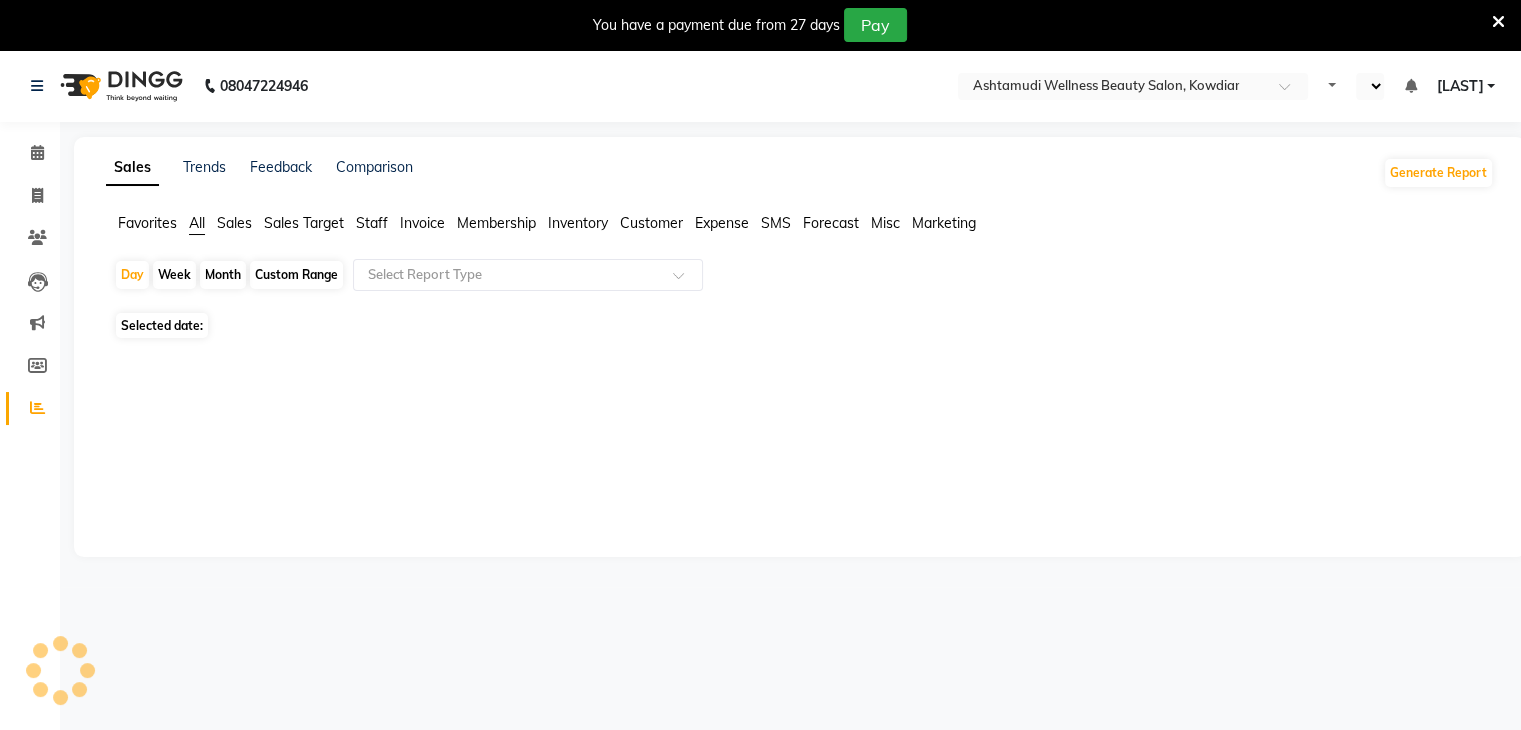 select on "en" 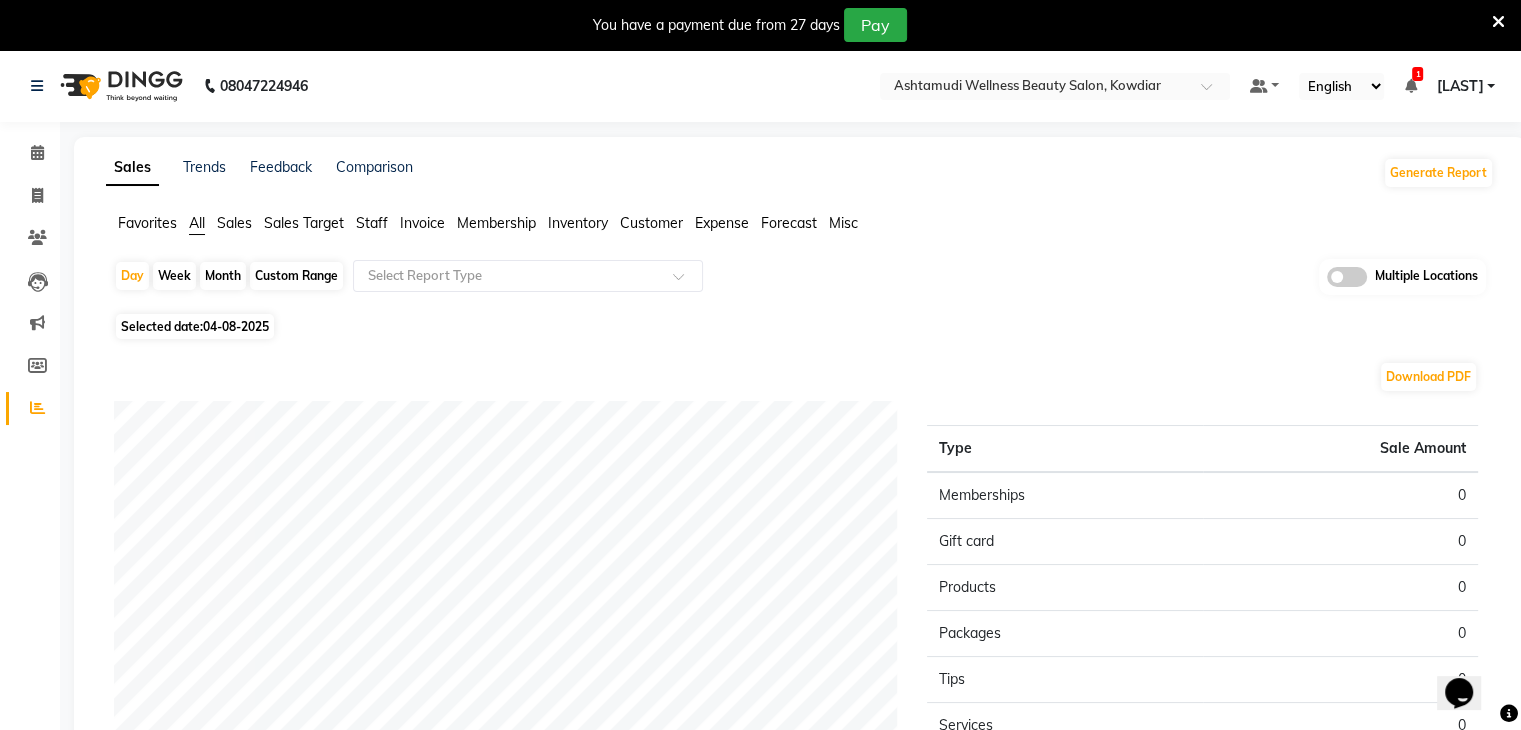 scroll, scrollTop: 0, scrollLeft: 0, axis: both 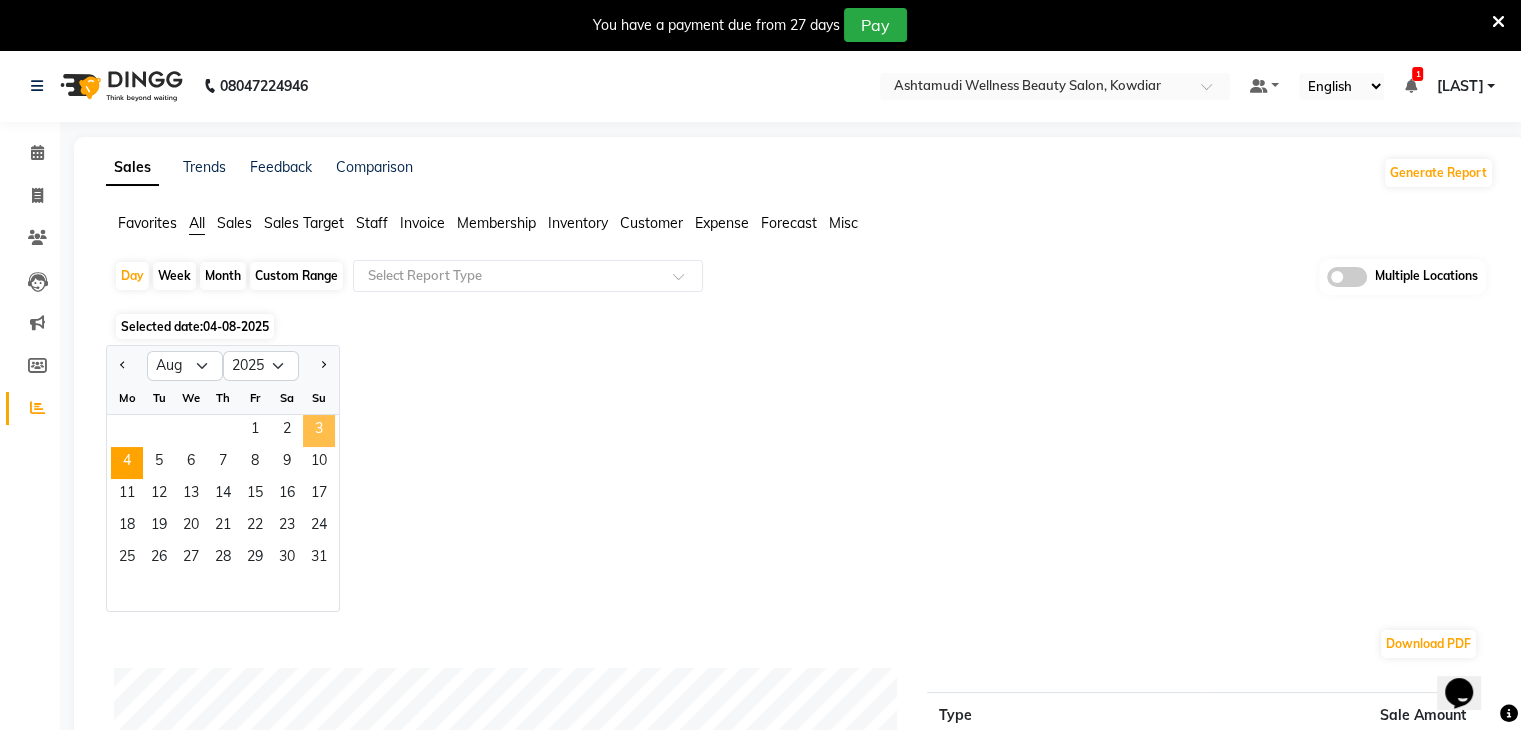 click on "3" 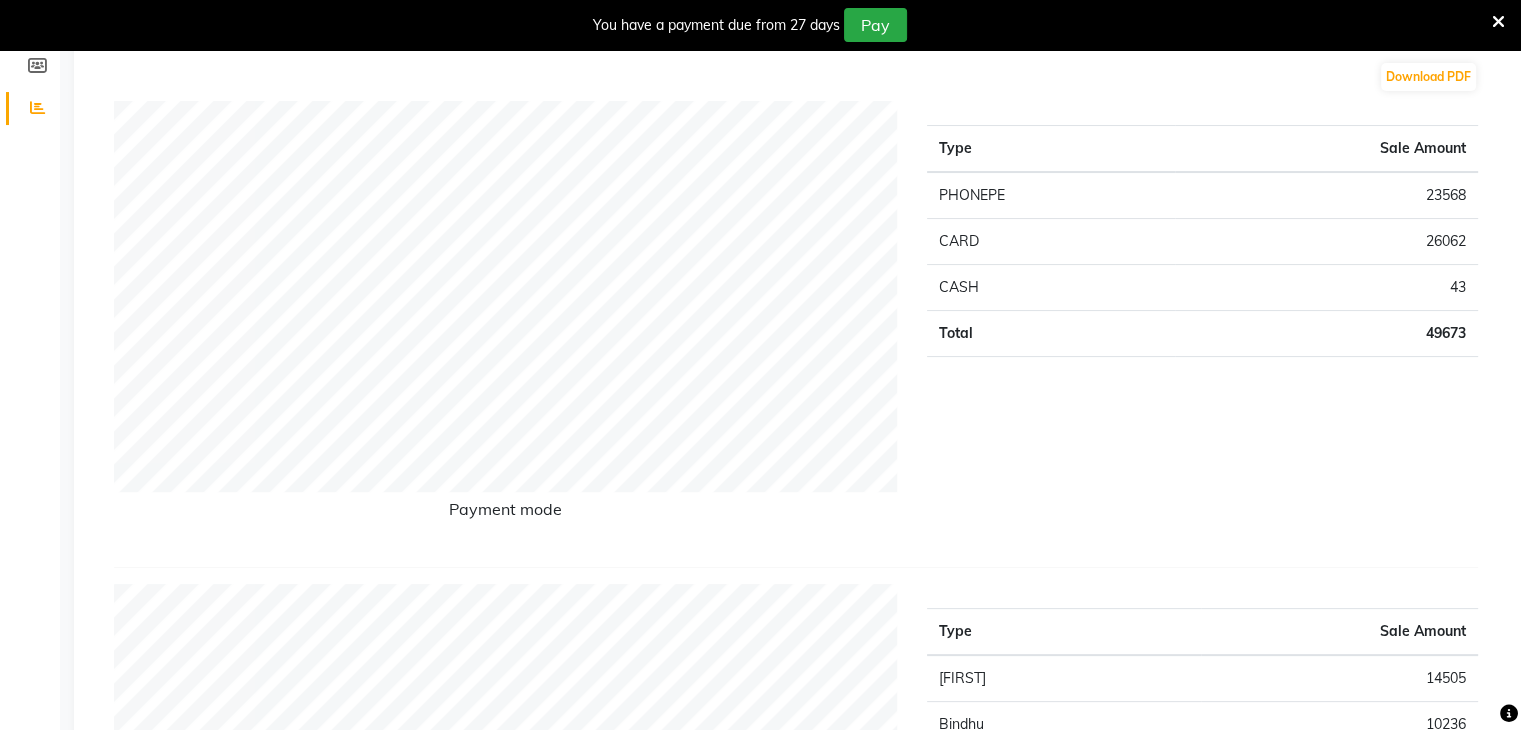 scroll, scrollTop: 0, scrollLeft: 0, axis: both 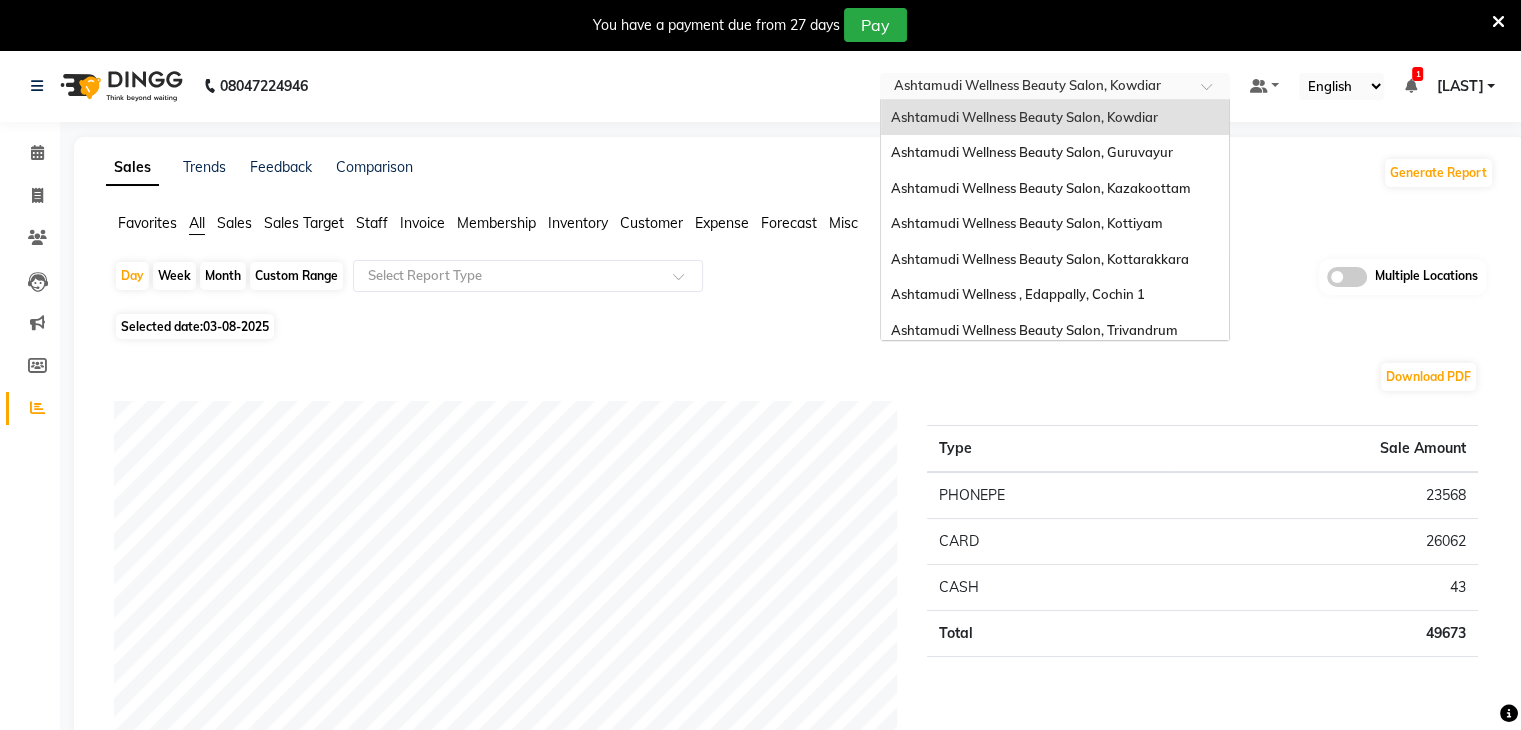 click at bounding box center [1035, 88] 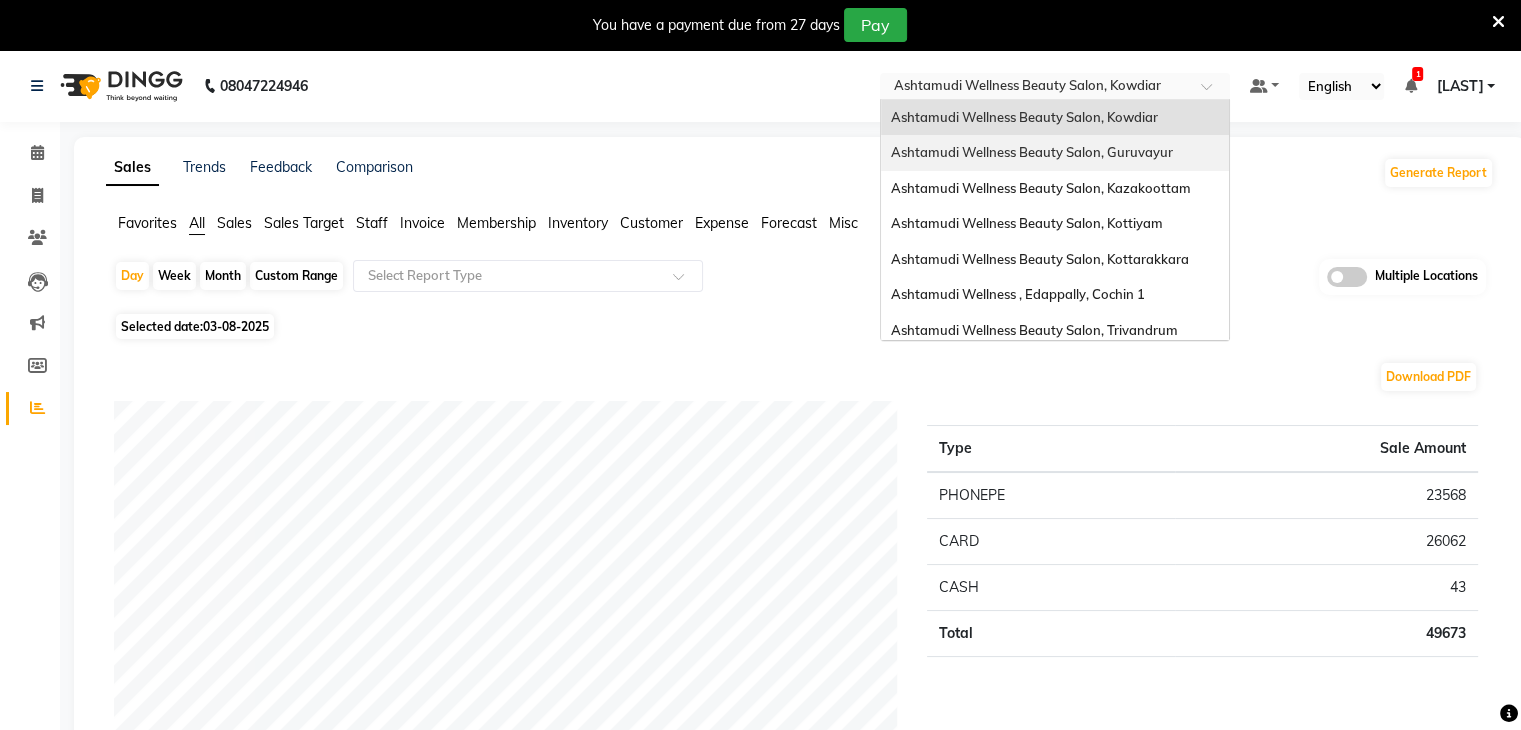 click on "Ashtamudi Wellness Beauty Salon, Guruvayur" at bounding box center (1055, 153) 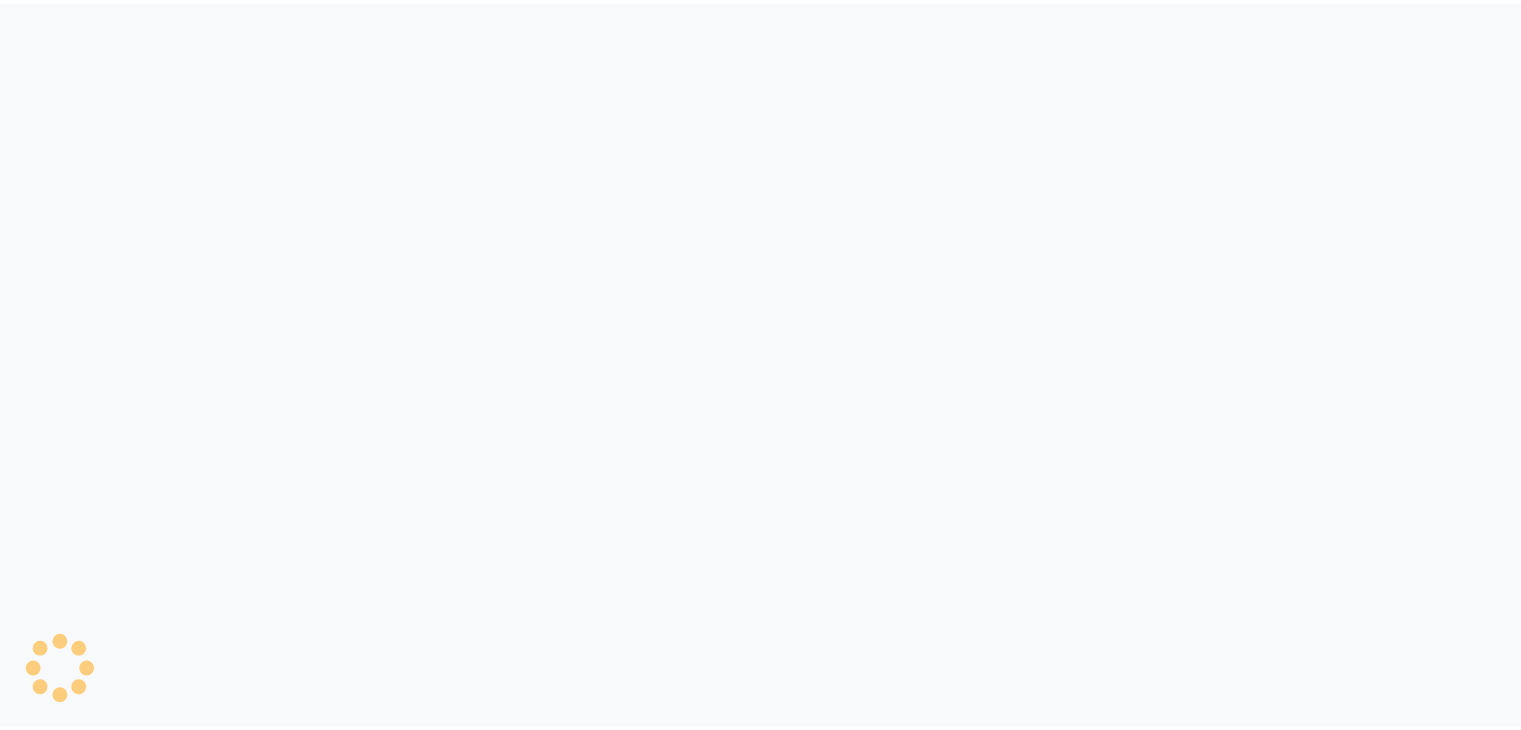 scroll, scrollTop: 0, scrollLeft: 0, axis: both 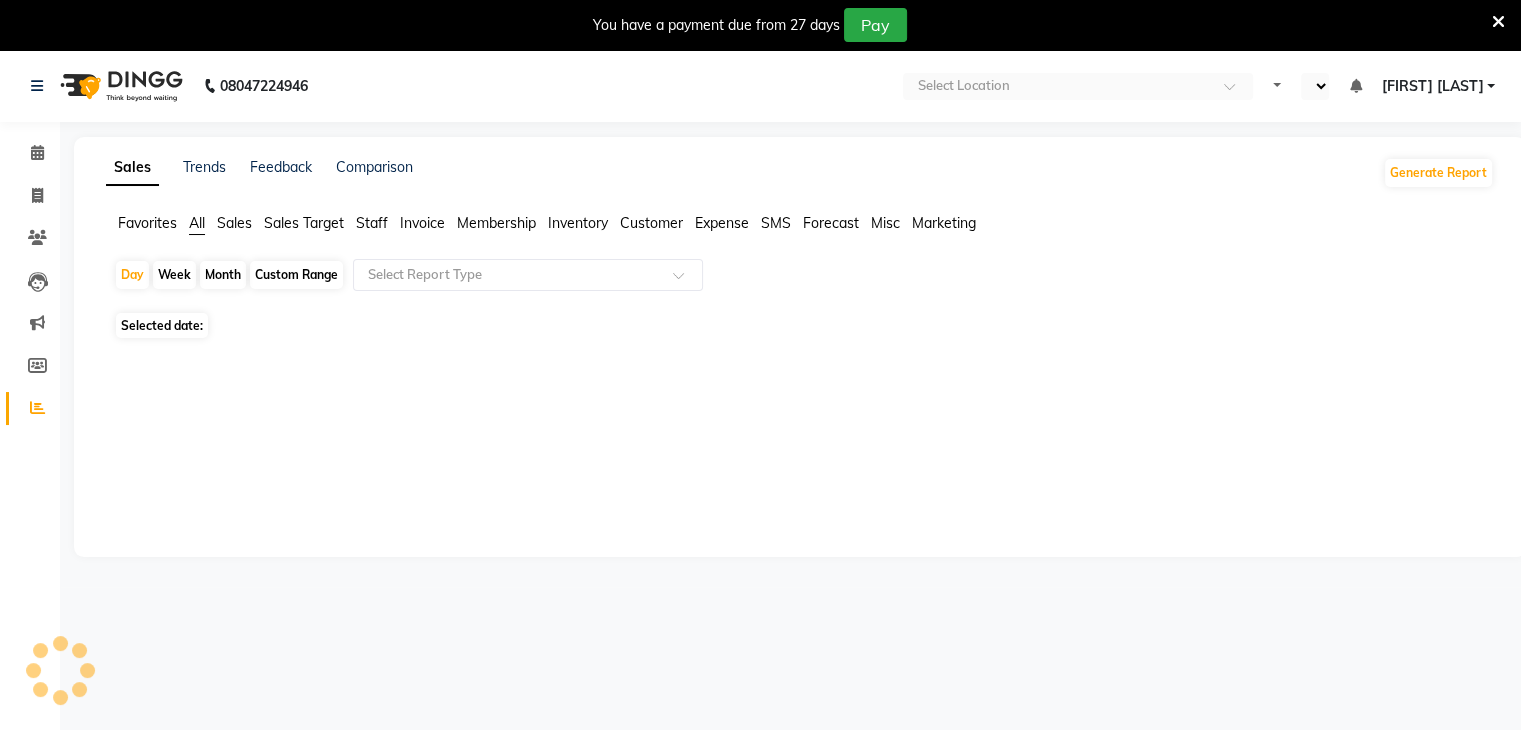 select on "en" 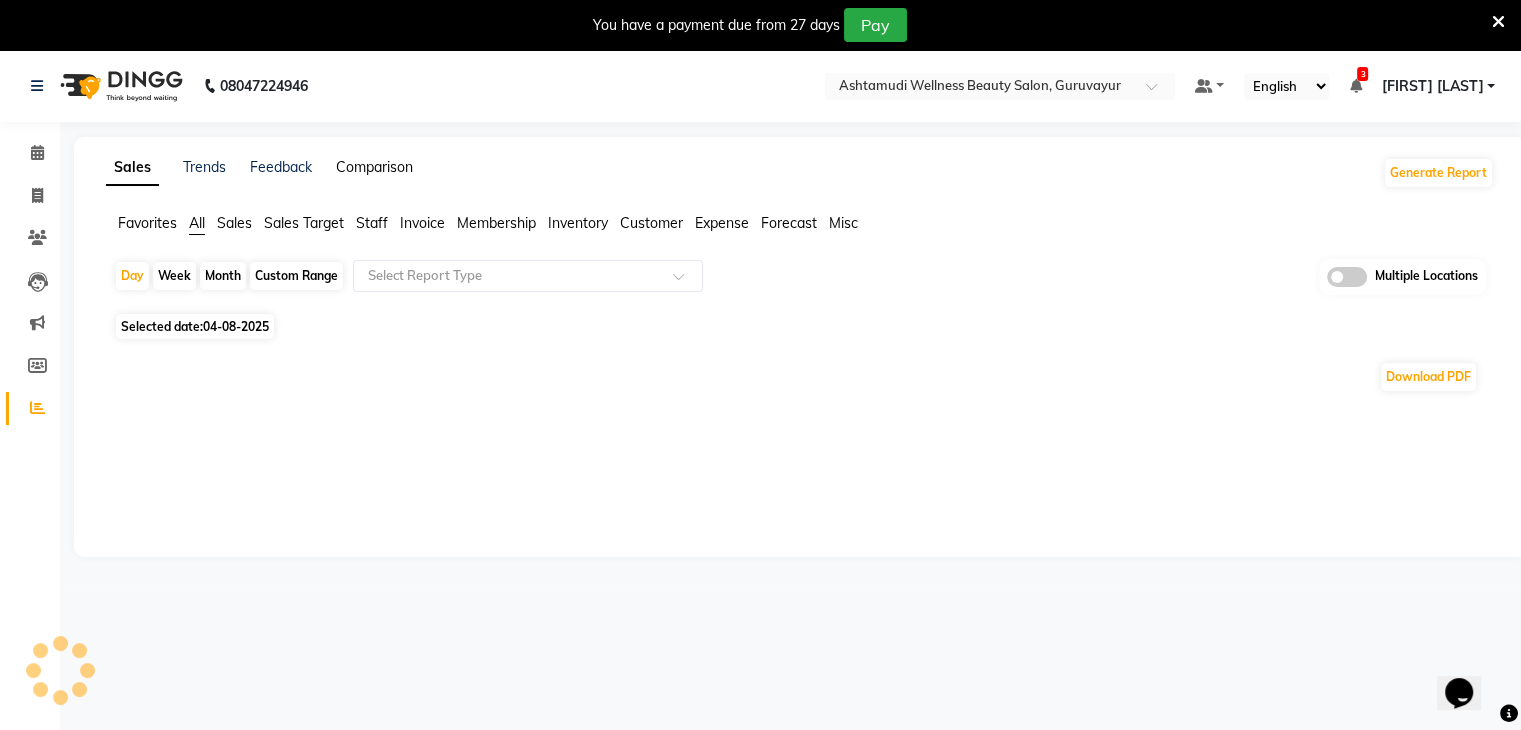 scroll, scrollTop: 0, scrollLeft: 0, axis: both 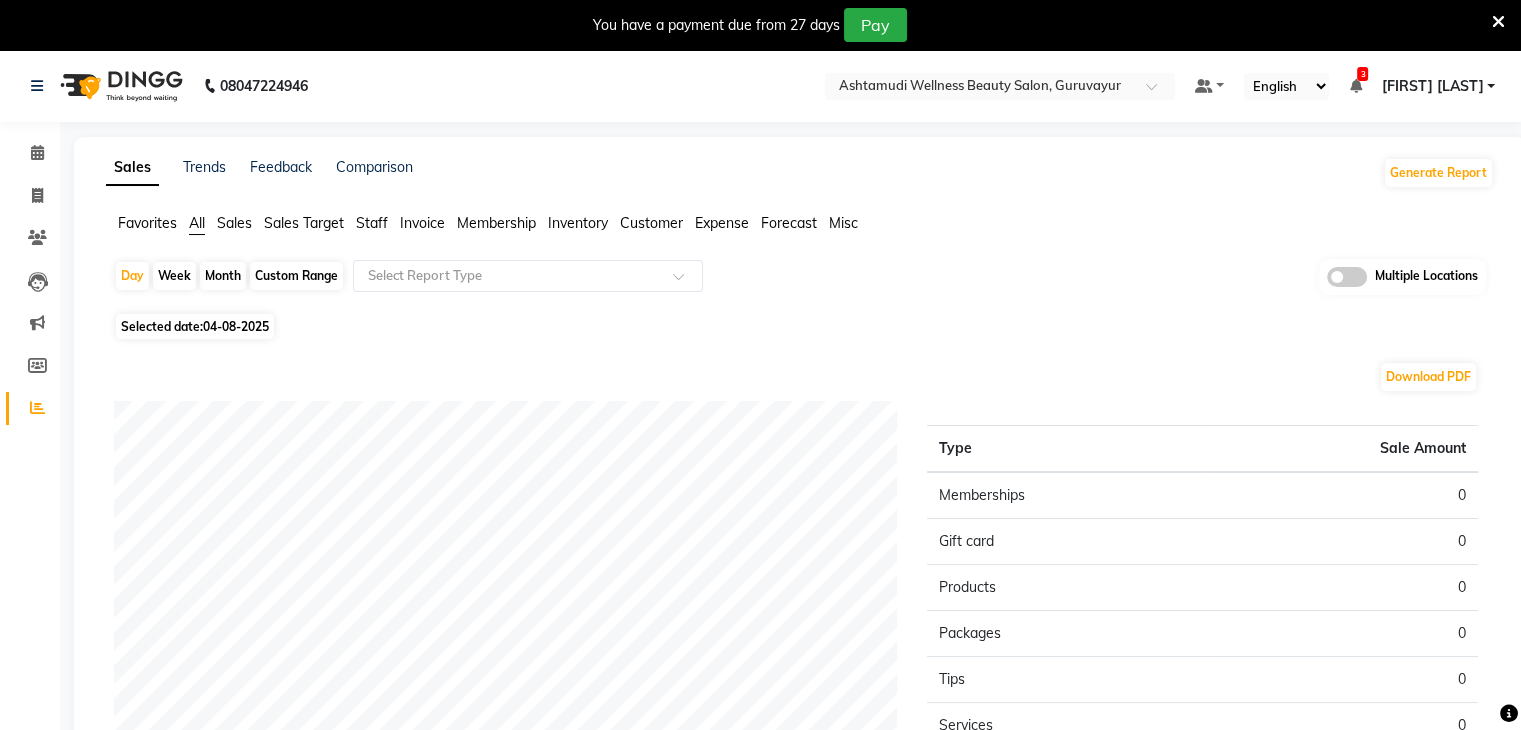 click on "Selected date:  04-08-2025" 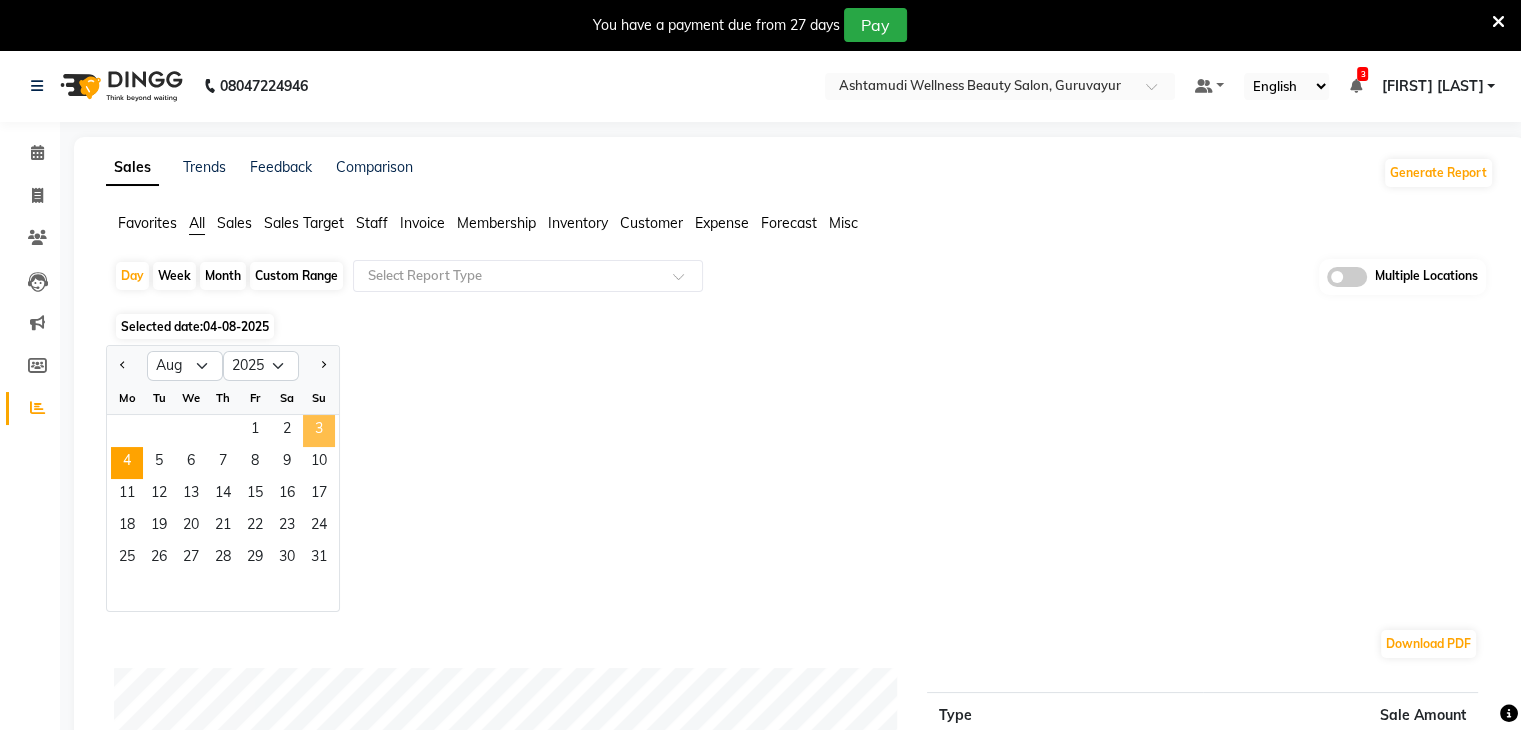 click on "3" 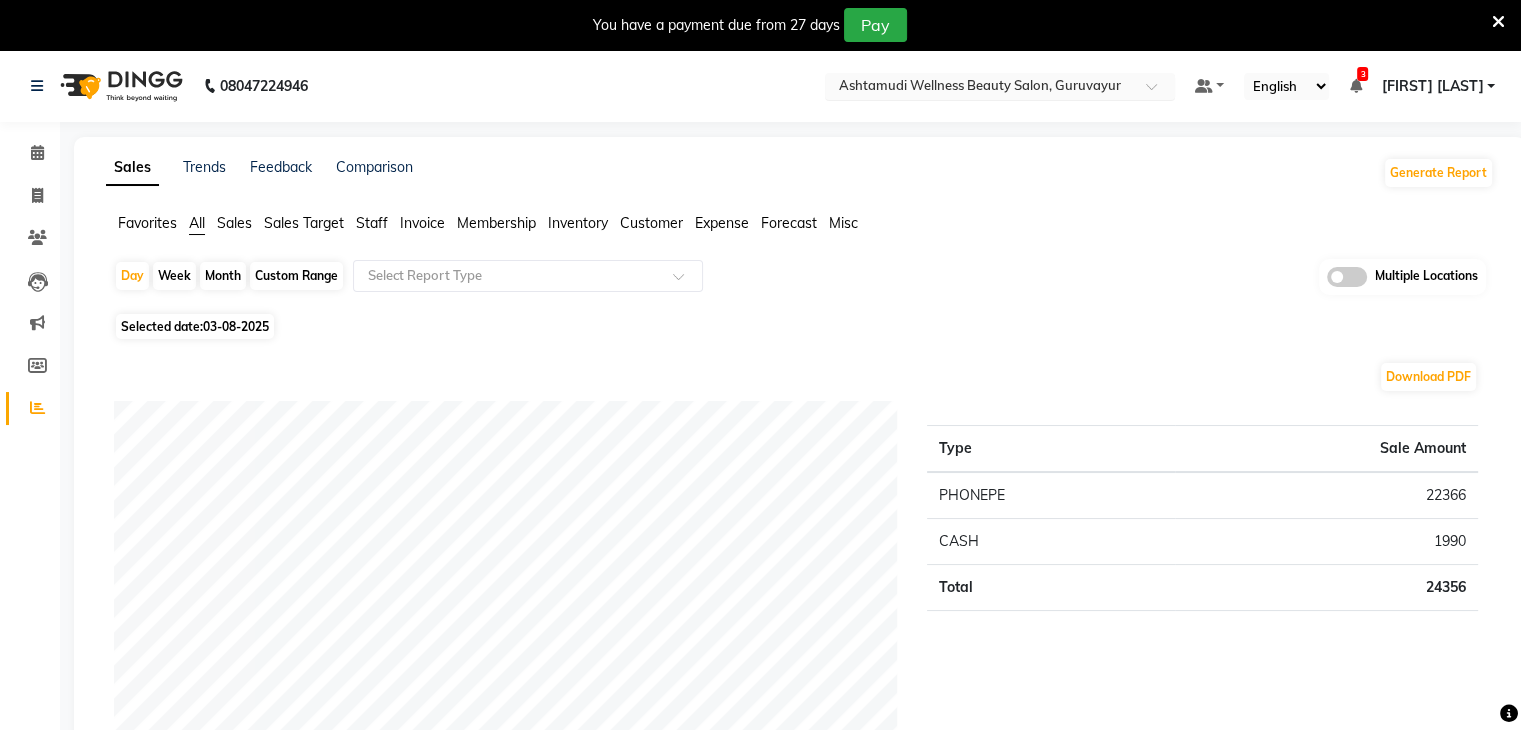 click at bounding box center (980, 88) 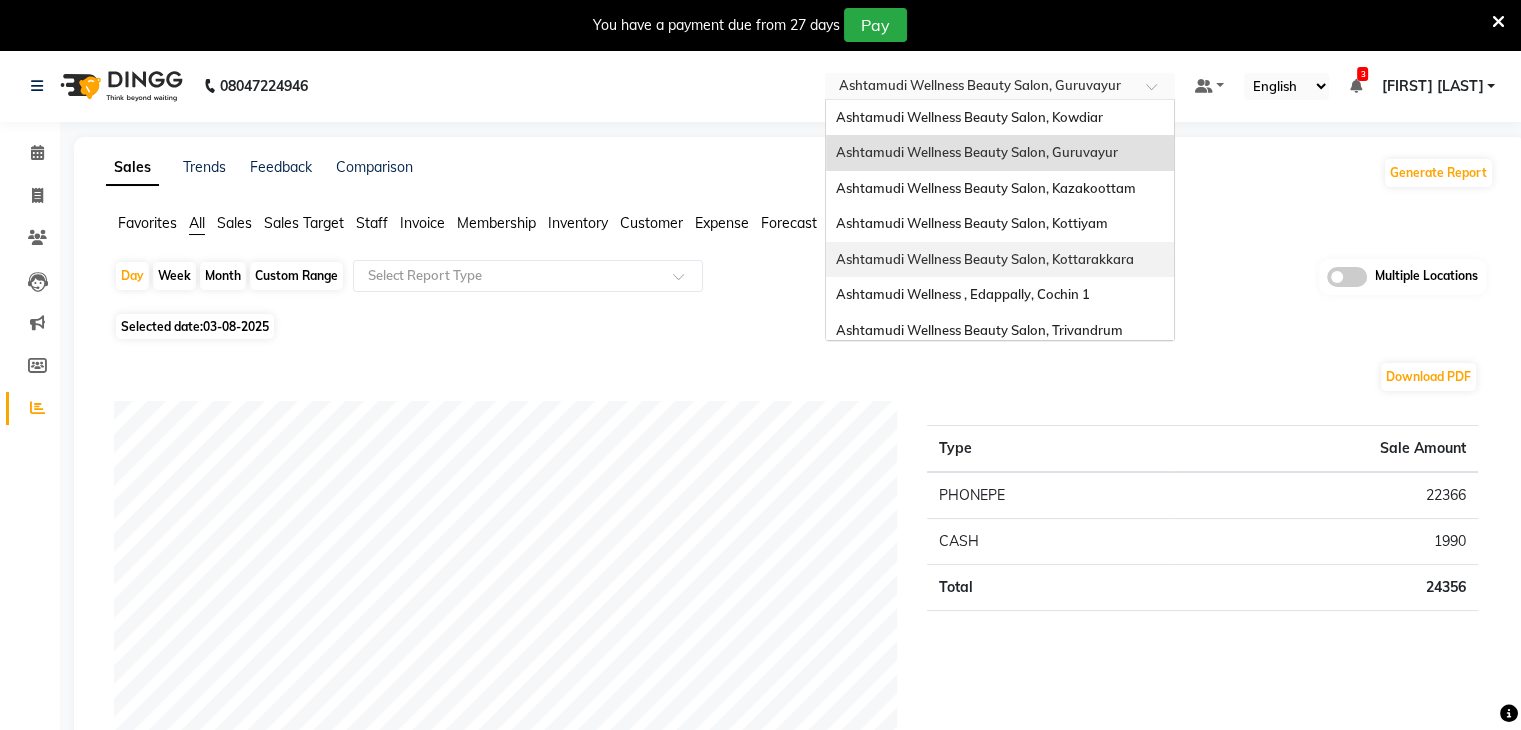 scroll, scrollTop: 312, scrollLeft: 0, axis: vertical 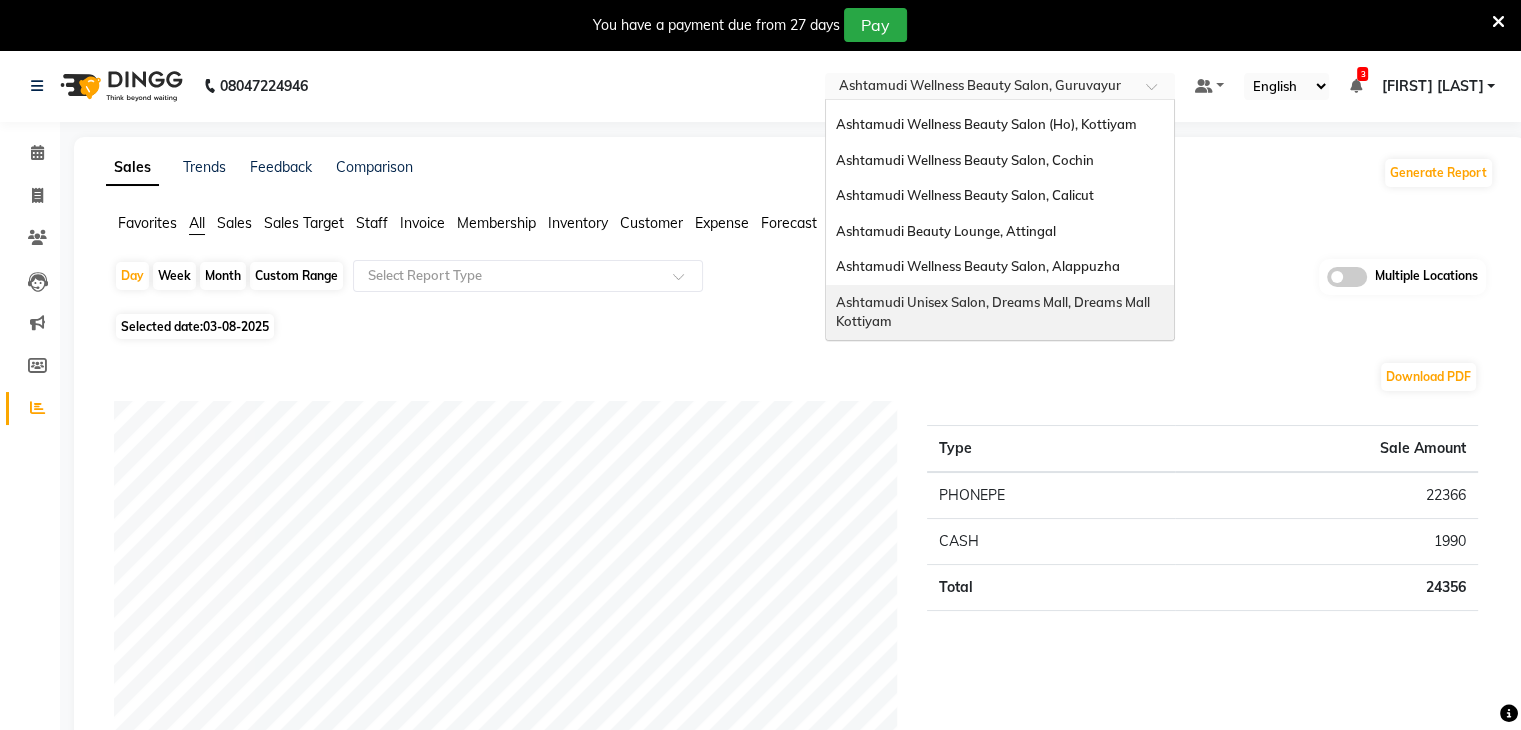 click on "Ashtamudi Unisex Salon, Dreams Mall, Dreams Mall Kottiyam" at bounding box center [994, 312] 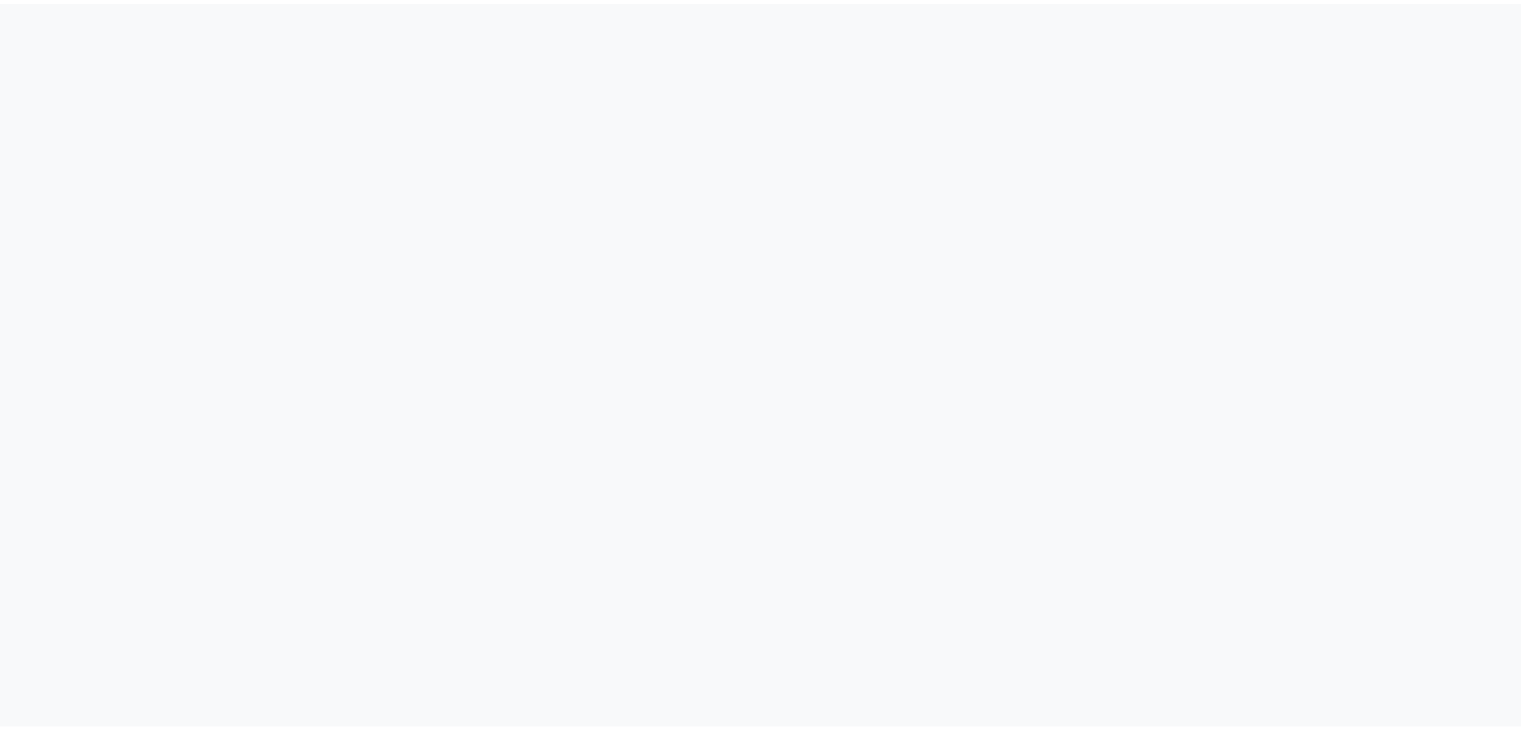 scroll, scrollTop: 0, scrollLeft: 0, axis: both 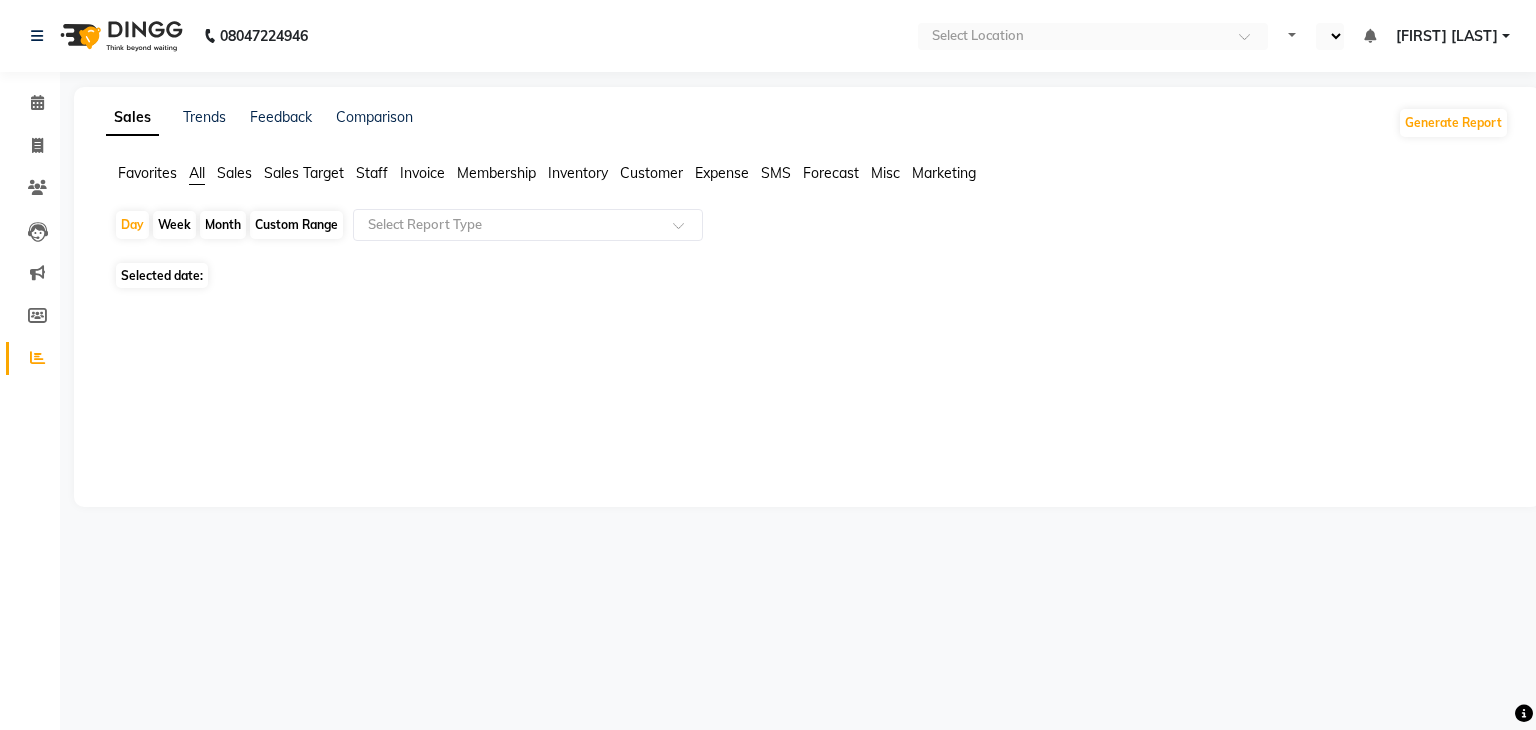 select on "en" 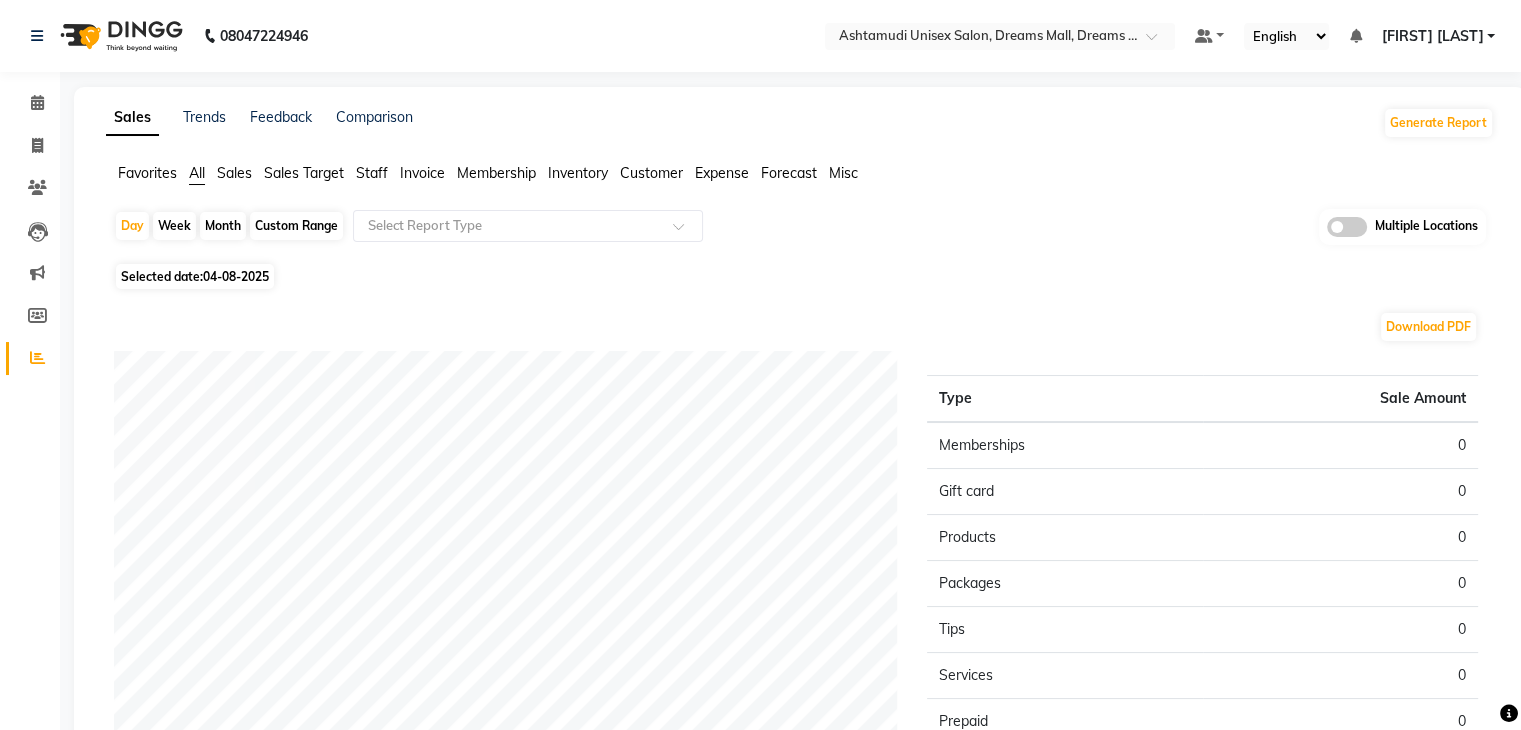 click on "04-08-2025" 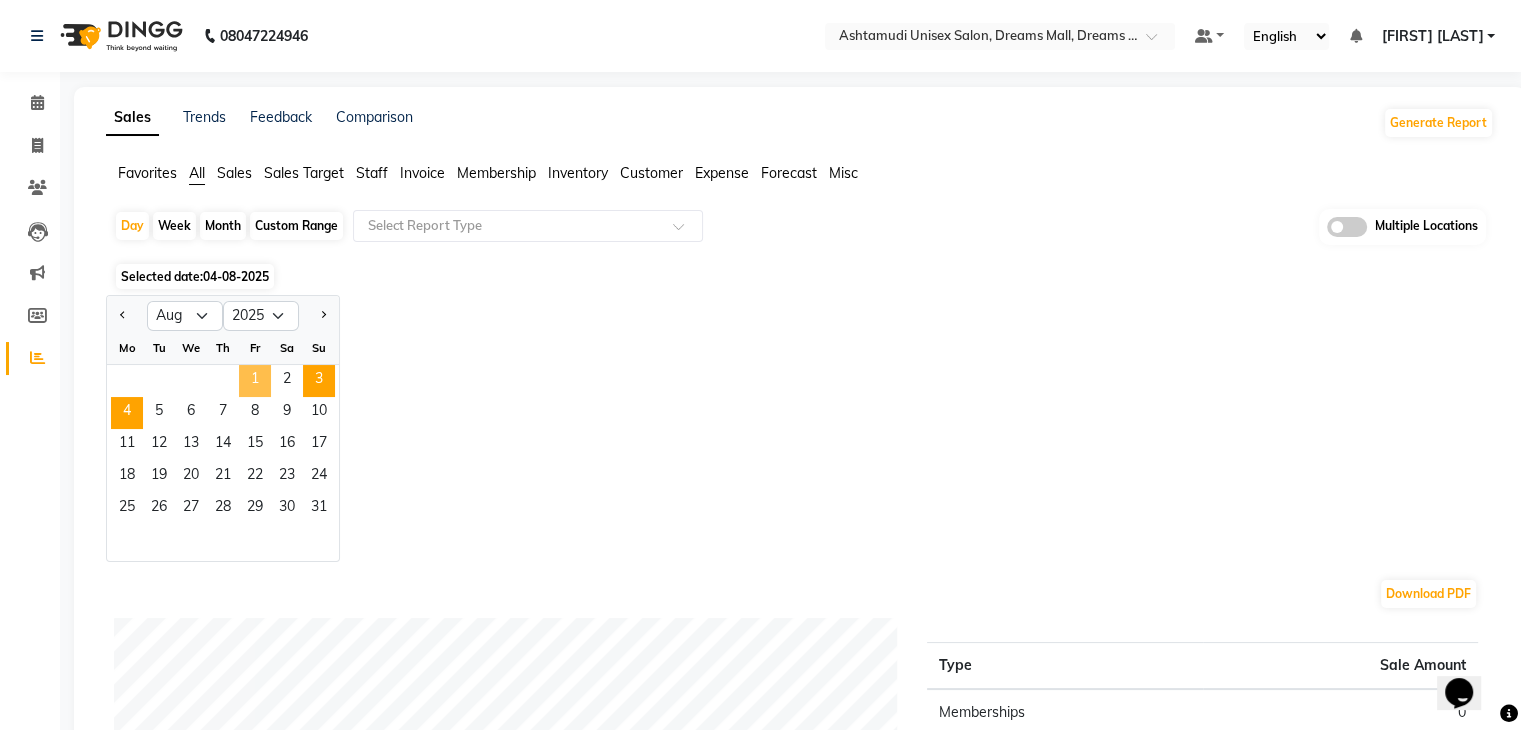 scroll, scrollTop: 0, scrollLeft: 0, axis: both 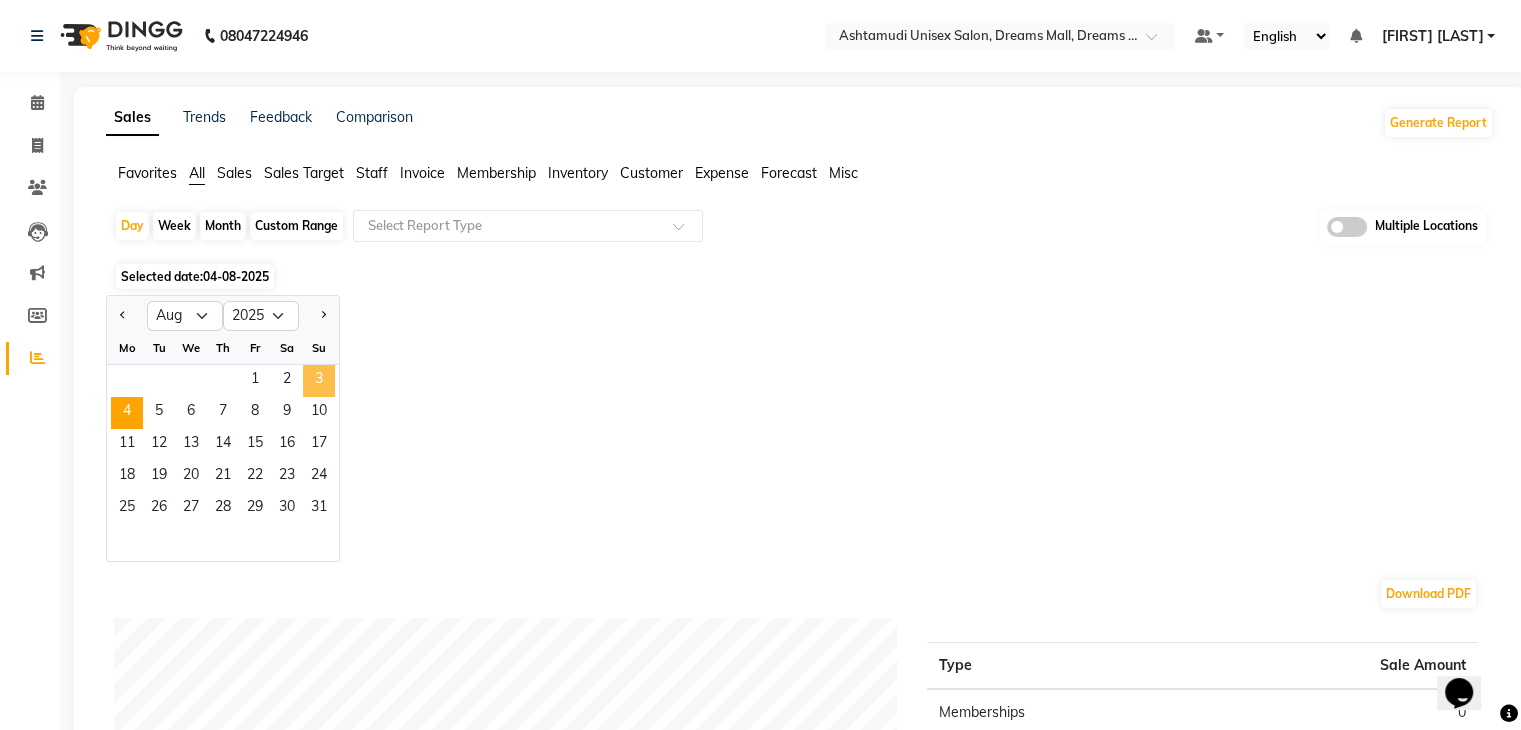 click on "3" 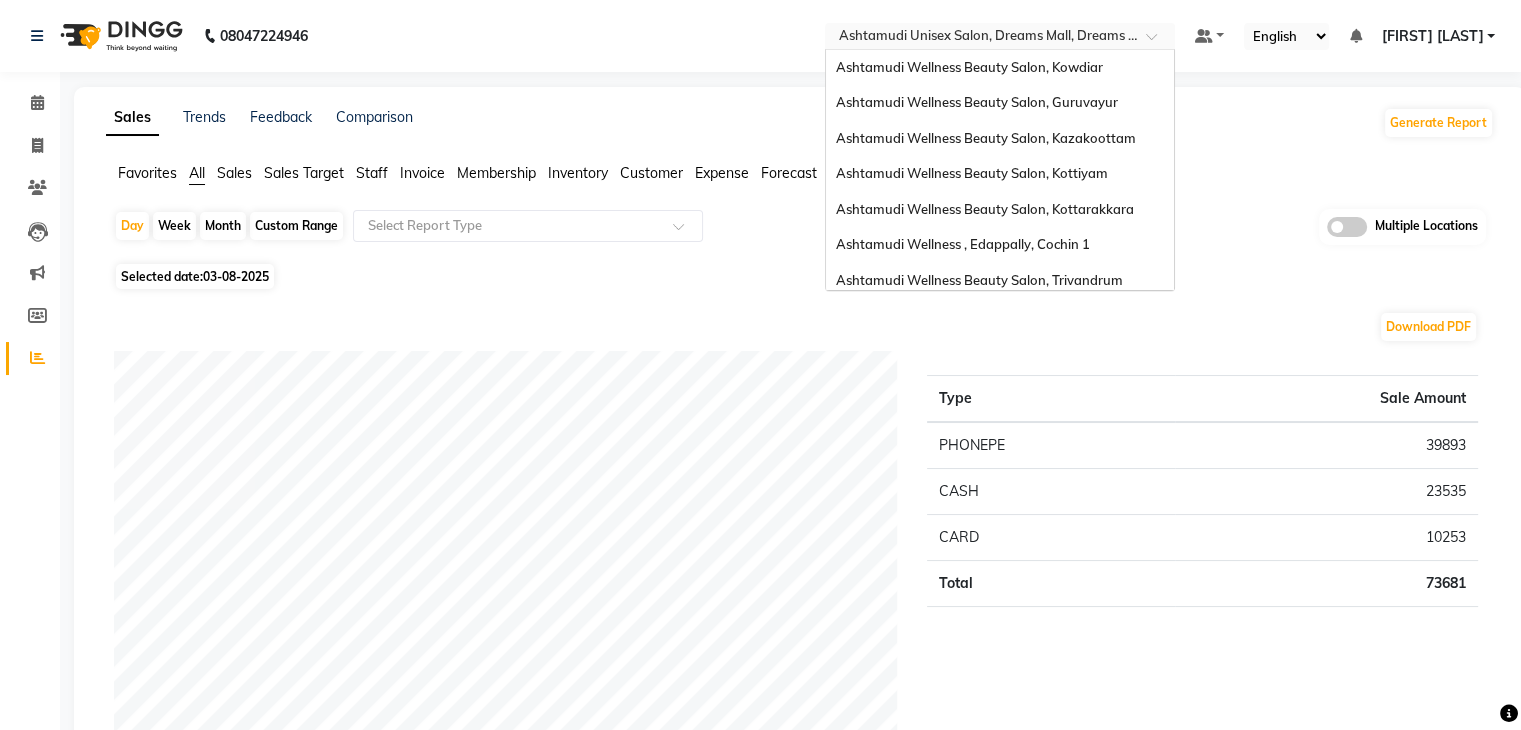 click at bounding box center (980, 38) 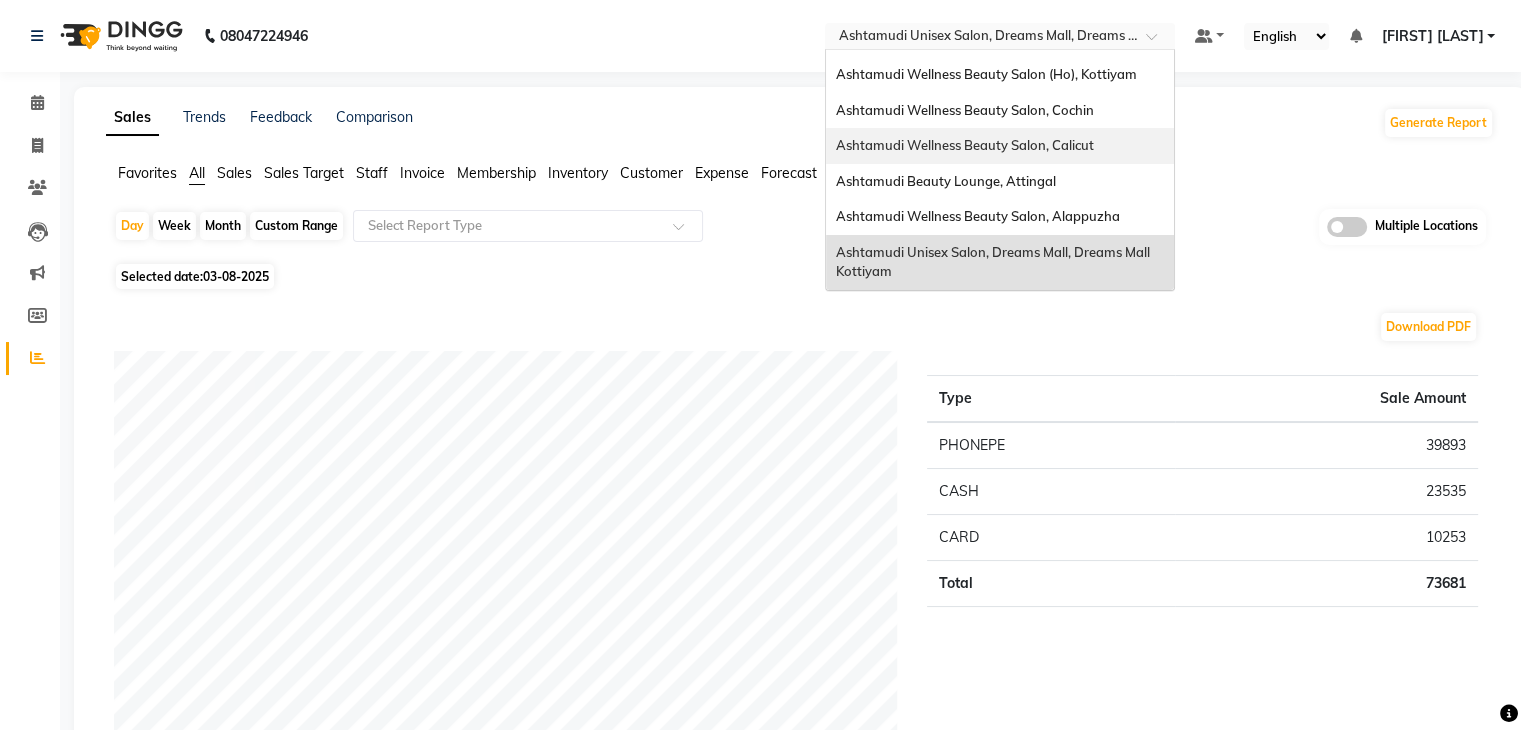 click on "Ashtamudi Wellness Beauty Salon, Calicut" at bounding box center (1000, 146) 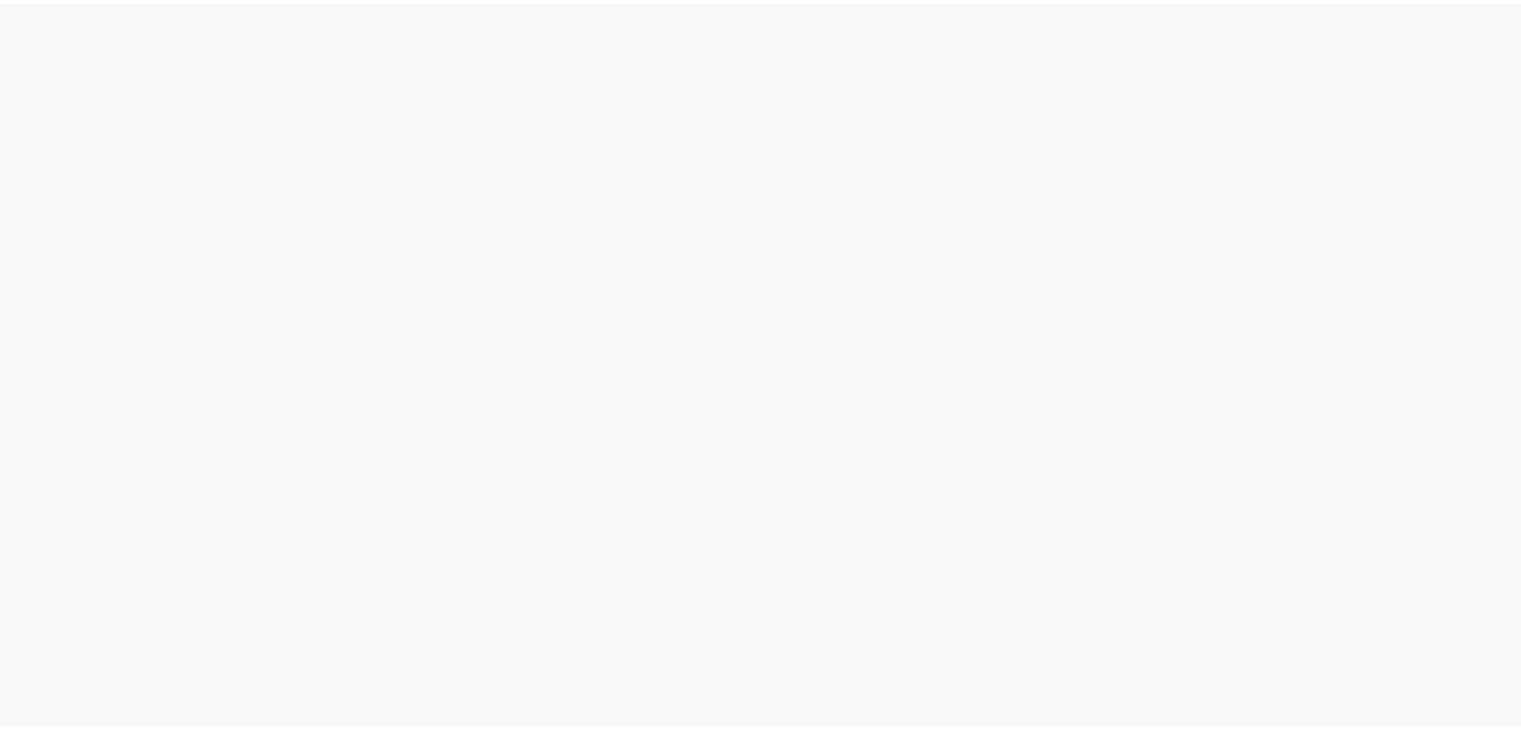 scroll, scrollTop: 0, scrollLeft: 0, axis: both 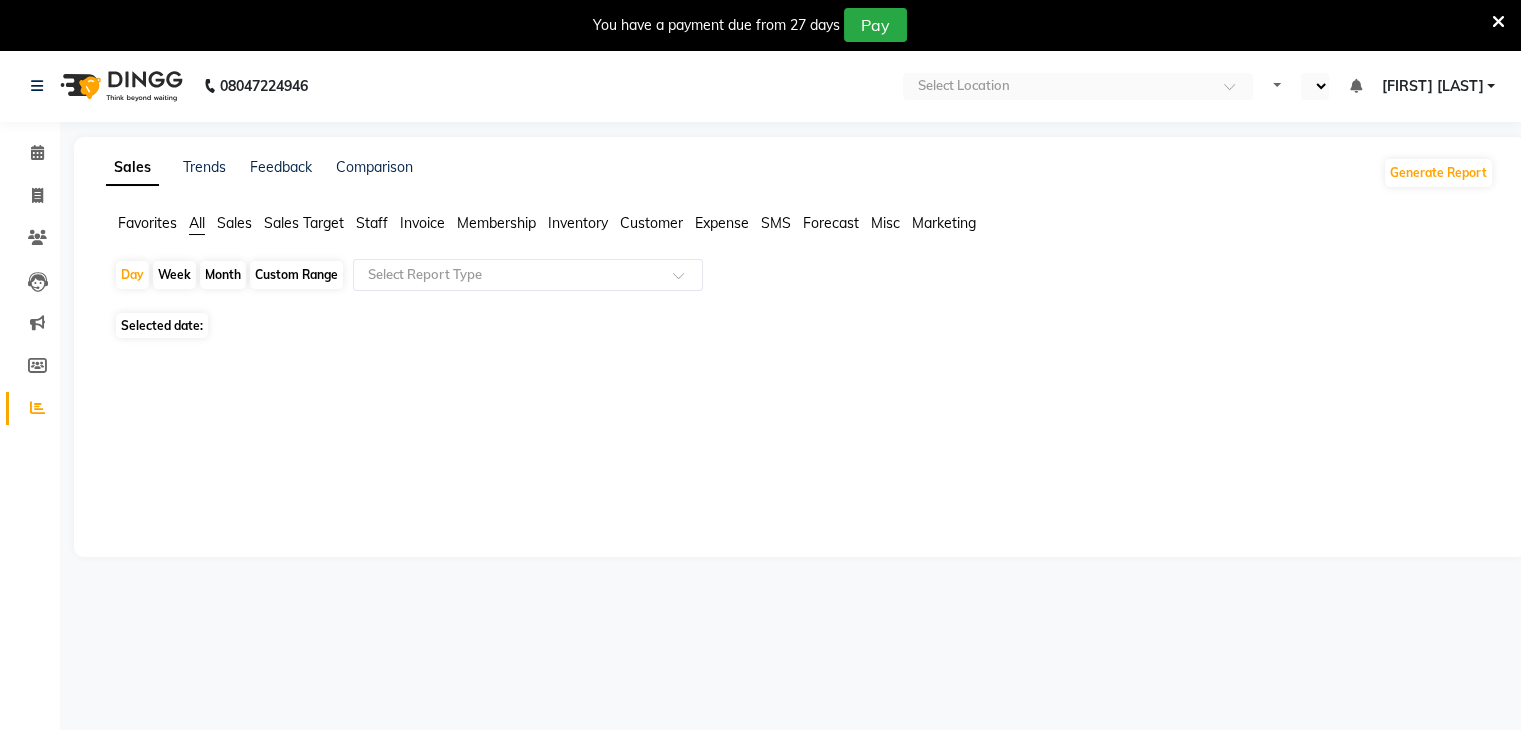 select on "en" 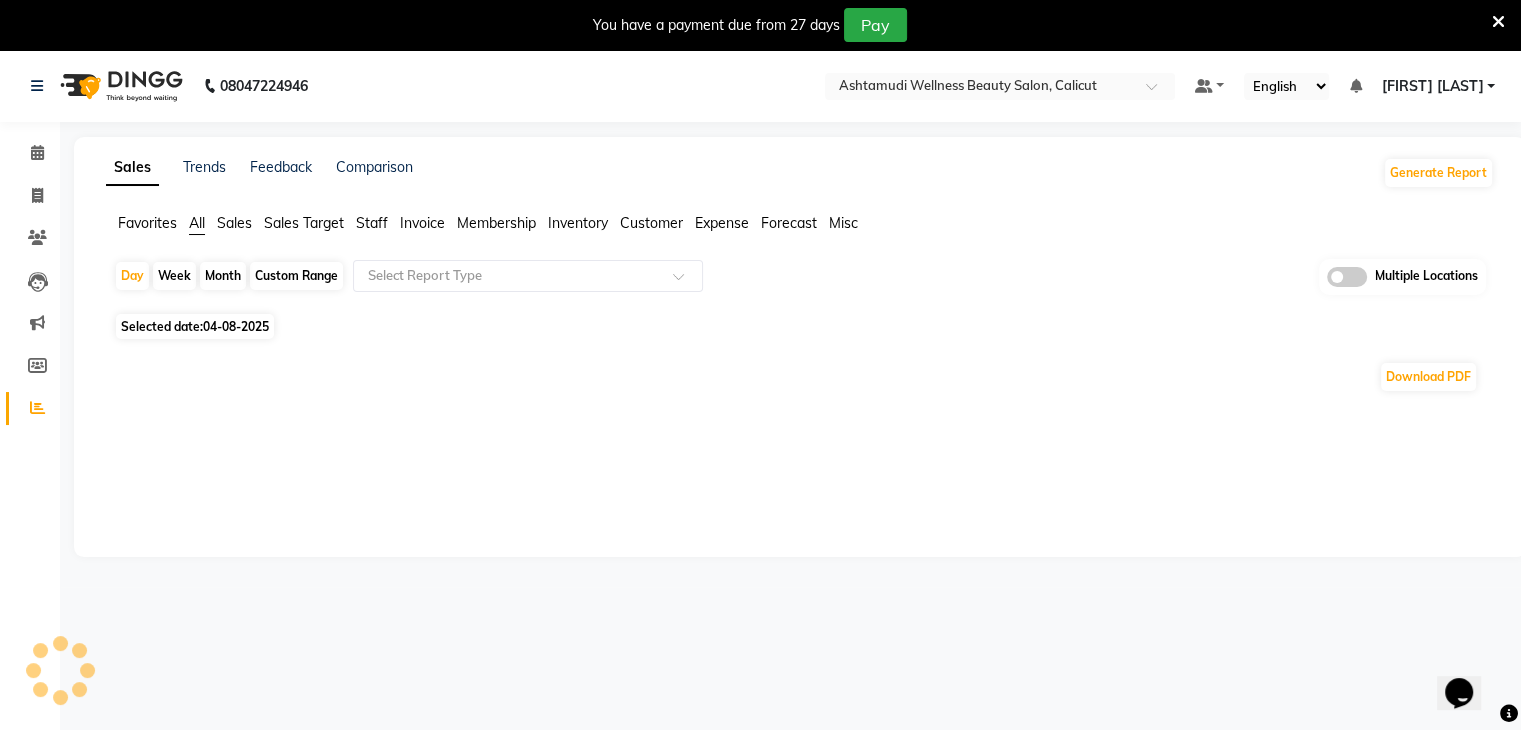 scroll, scrollTop: 0, scrollLeft: 0, axis: both 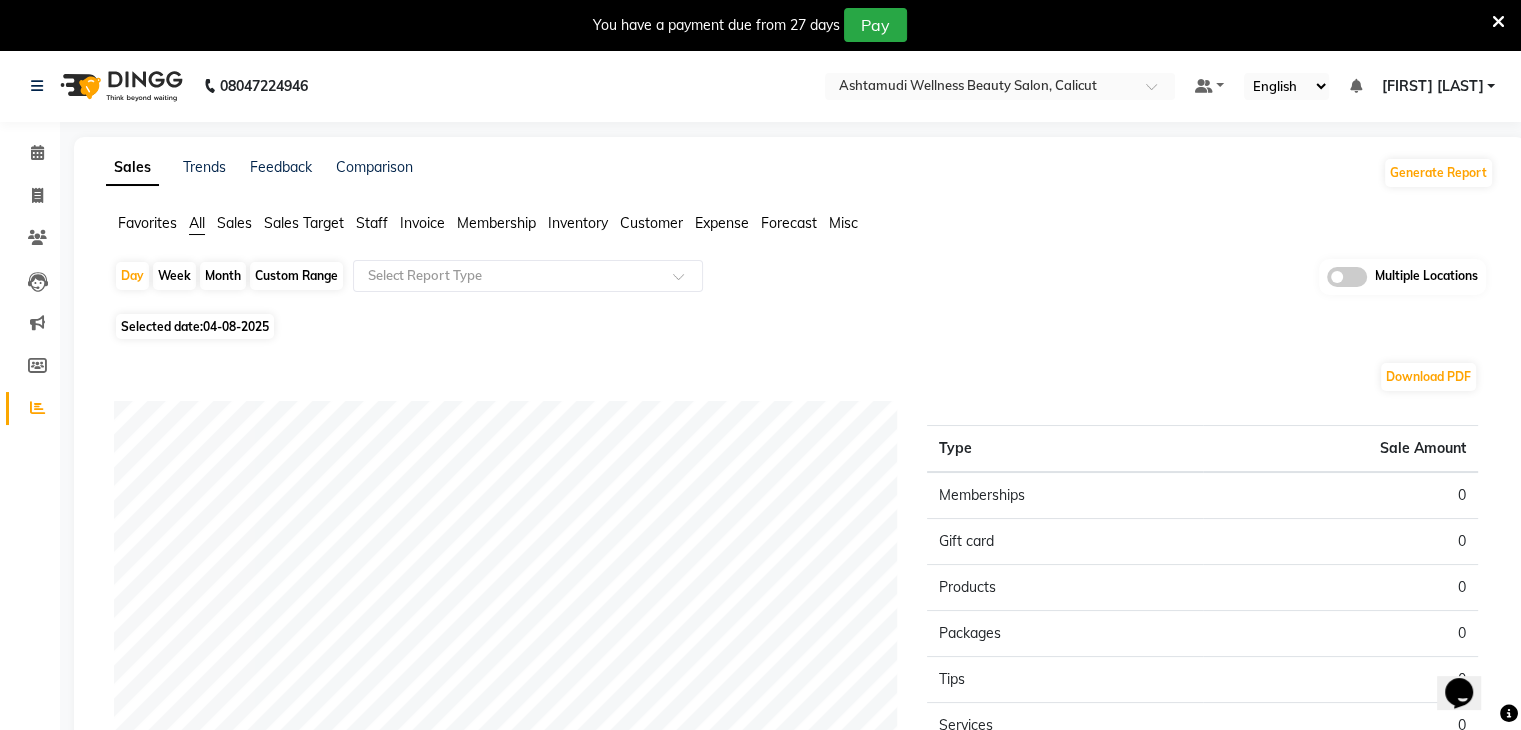 click on "04-08-2025" 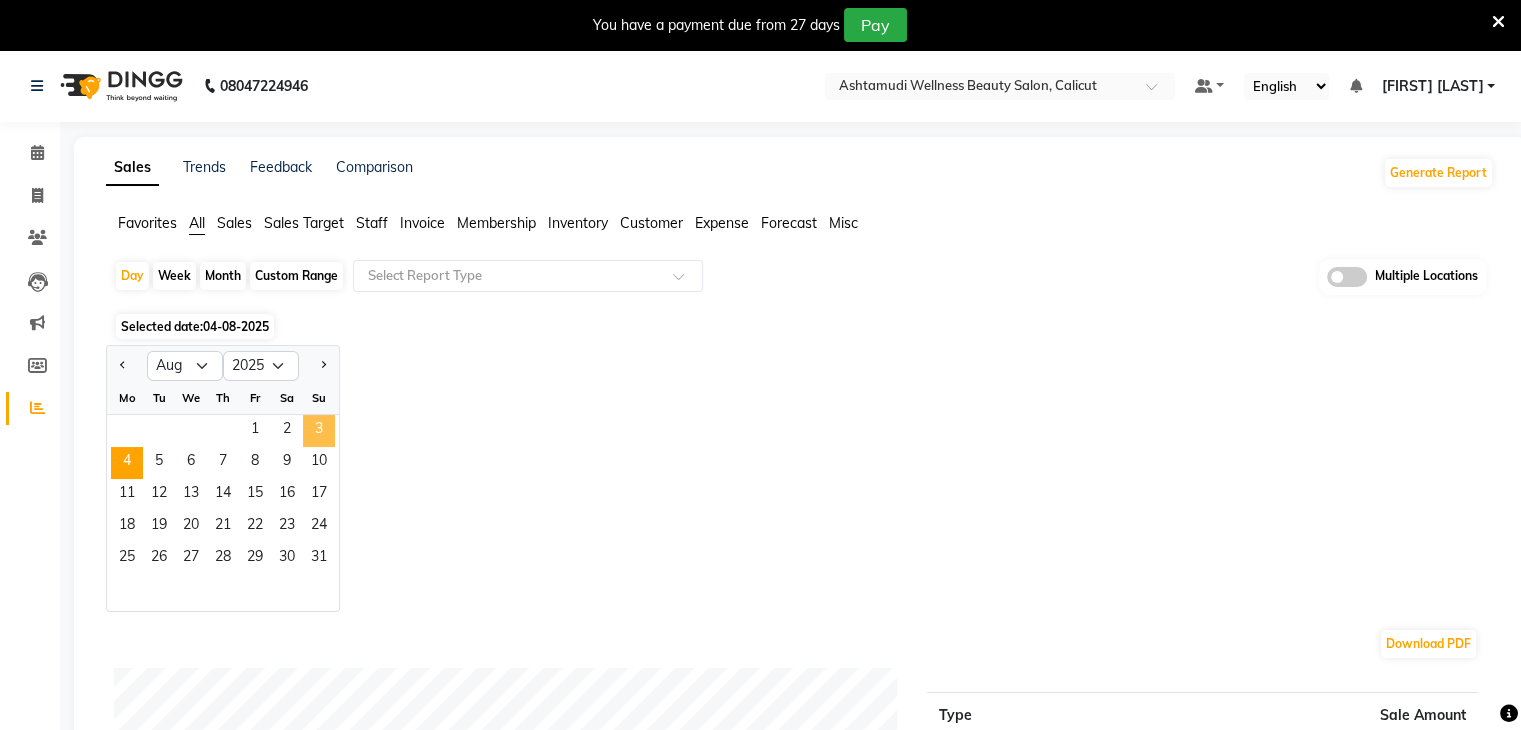 click on "3" 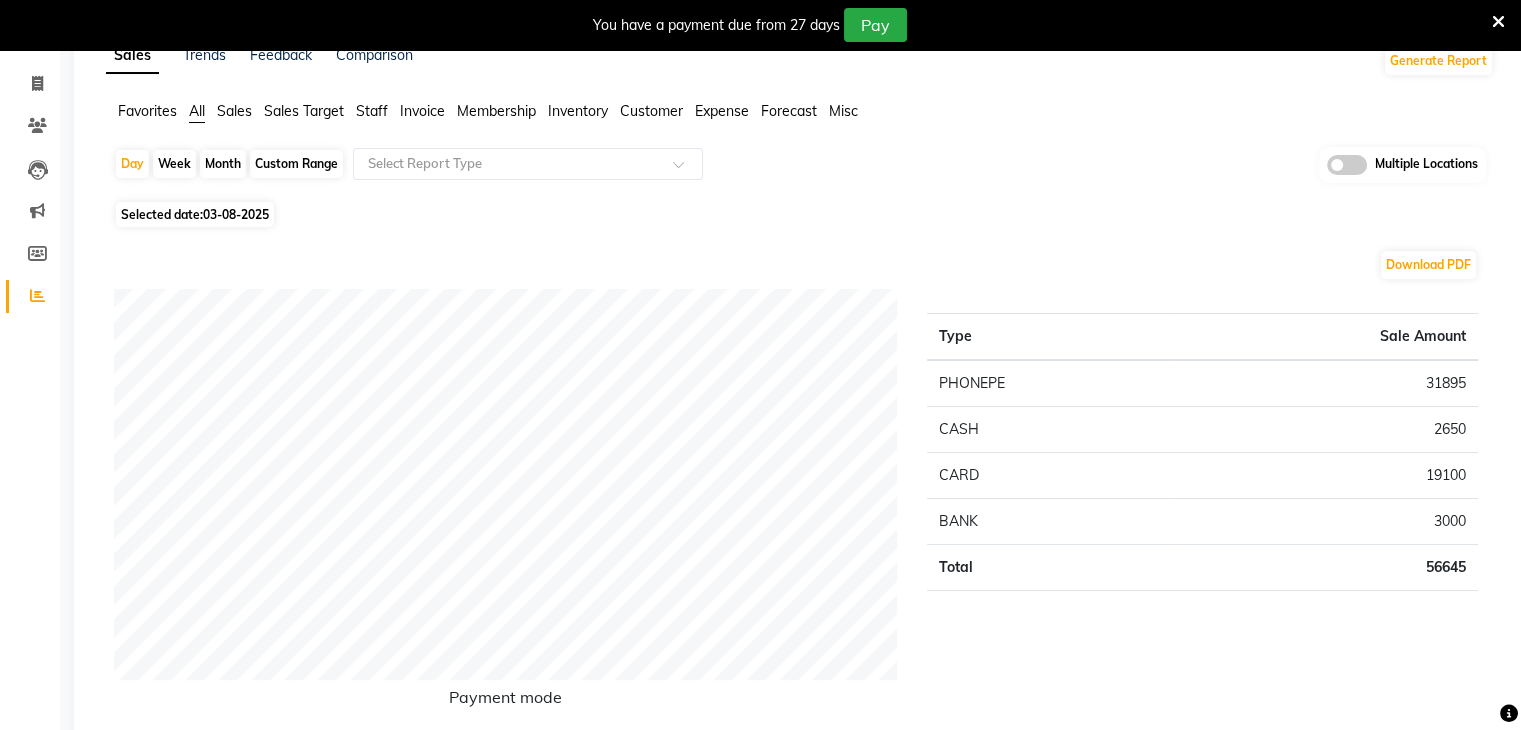scroll, scrollTop: 0, scrollLeft: 0, axis: both 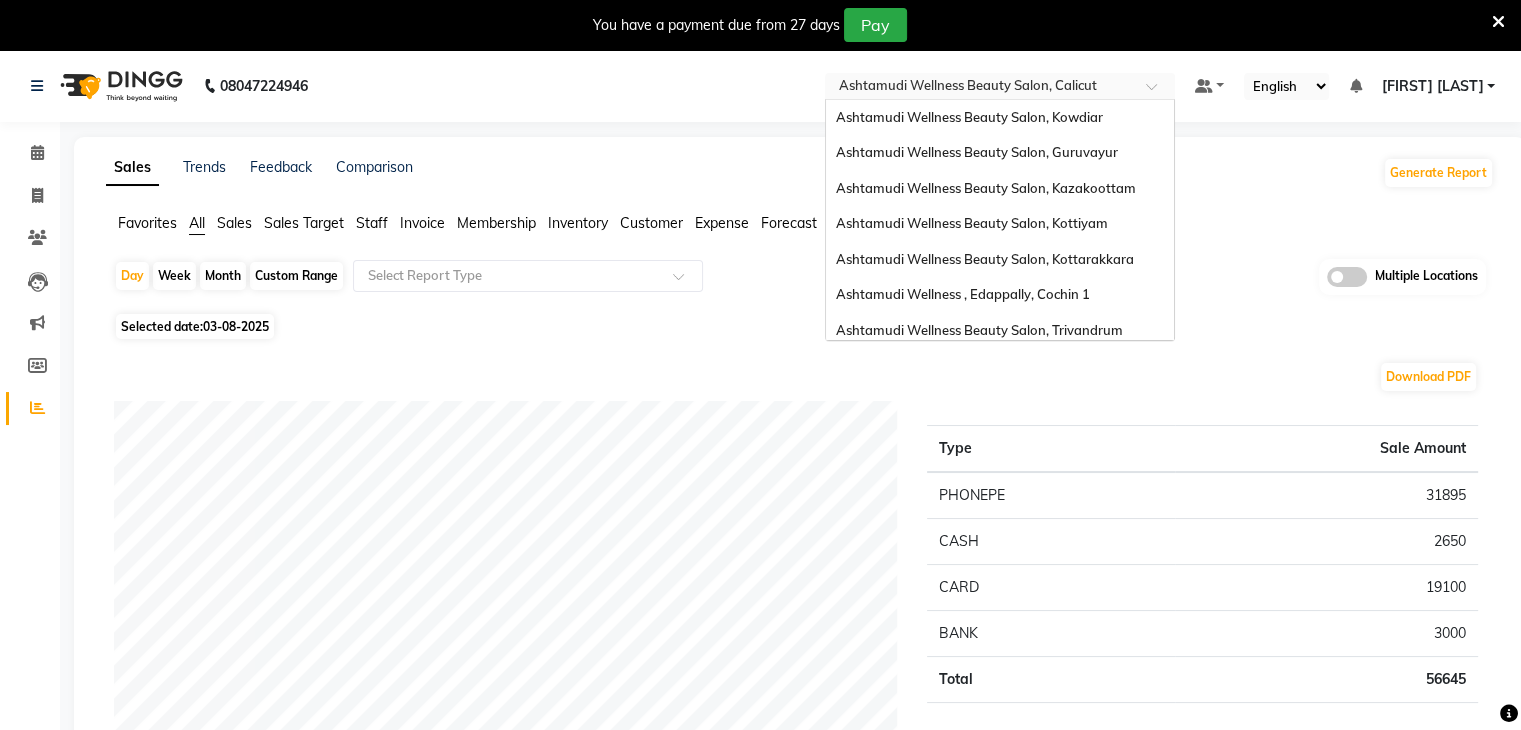 click at bounding box center [1000, 88] 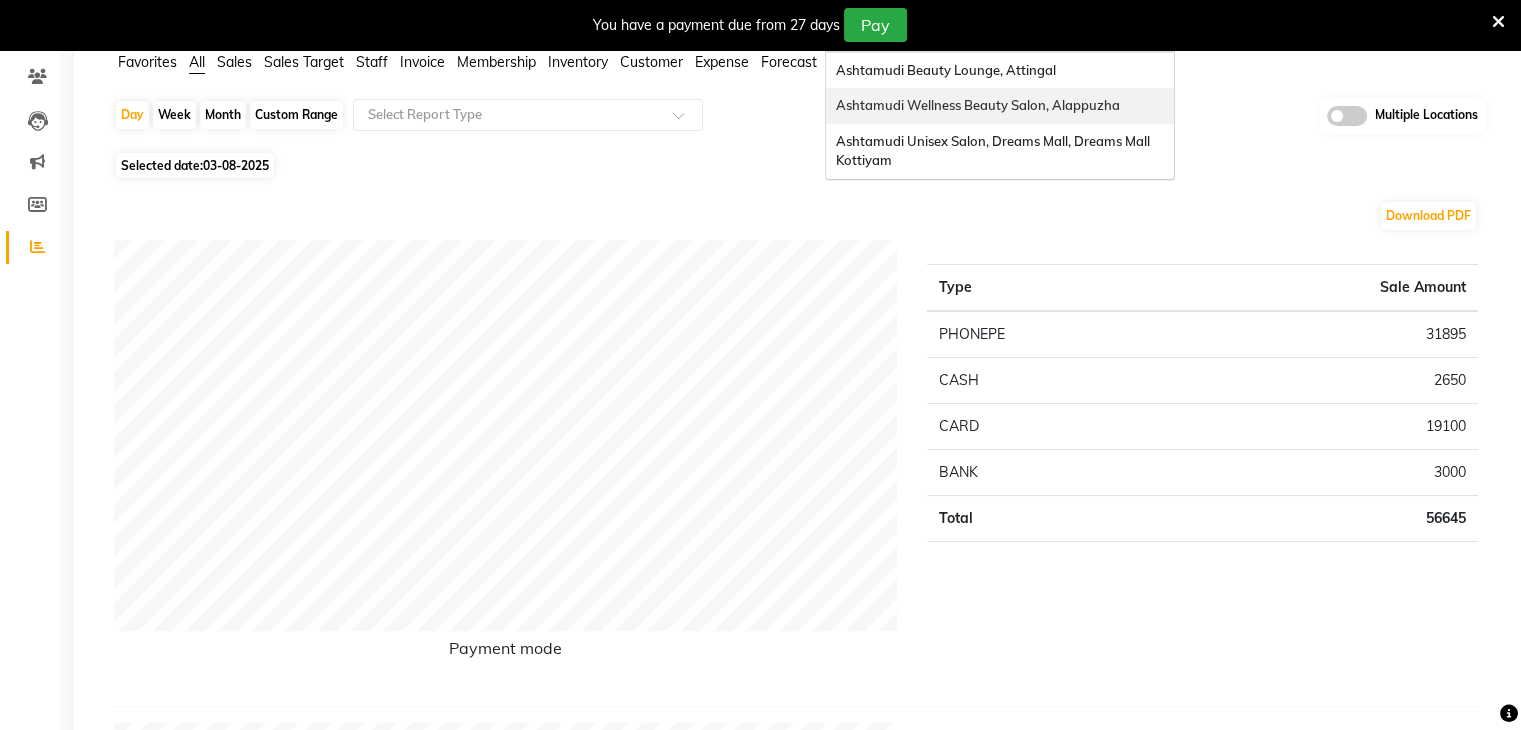 scroll, scrollTop: 0, scrollLeft: 0, axis: both 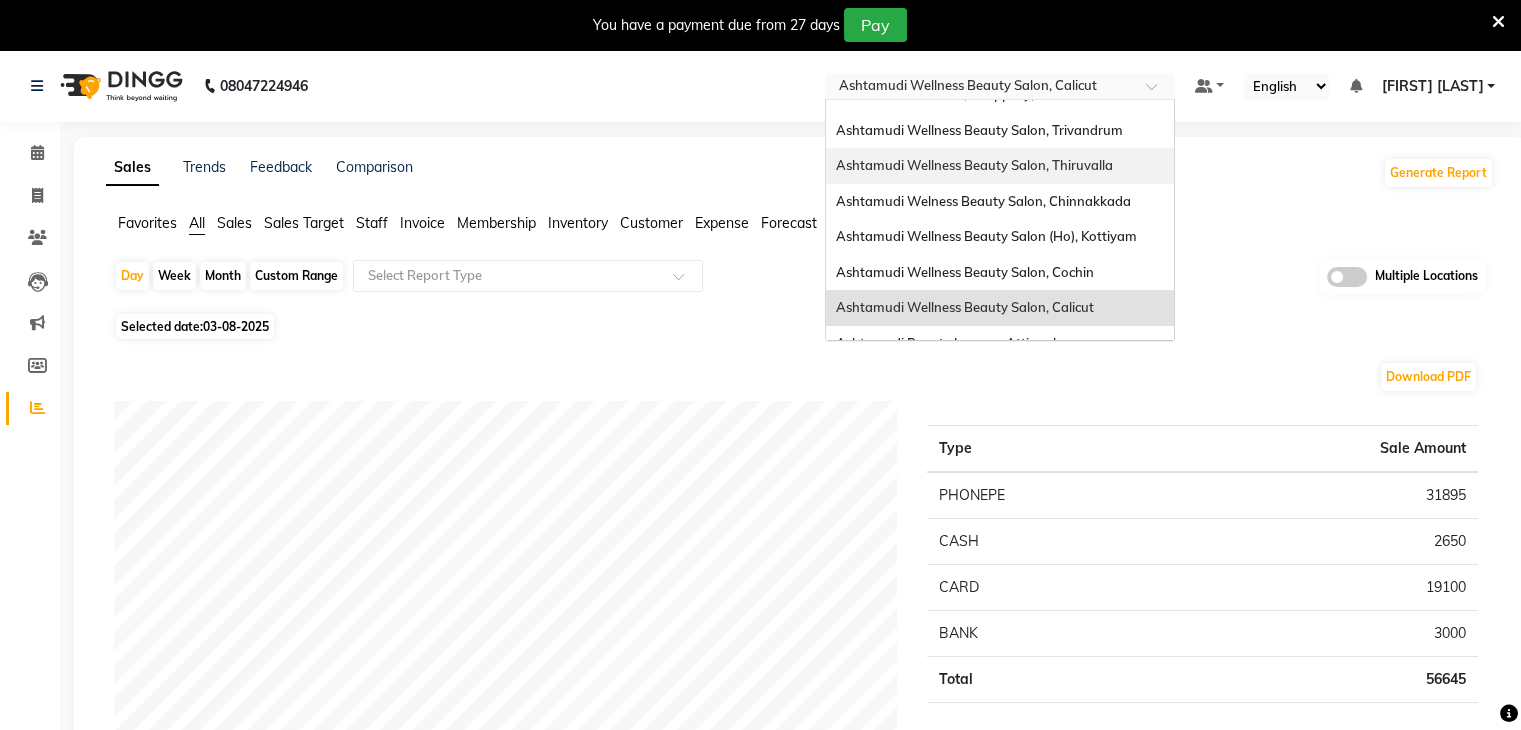 click on "Ashtamudi Wellness Beauty Salon, Thiruvalla" at bounding box center [1000, 166] 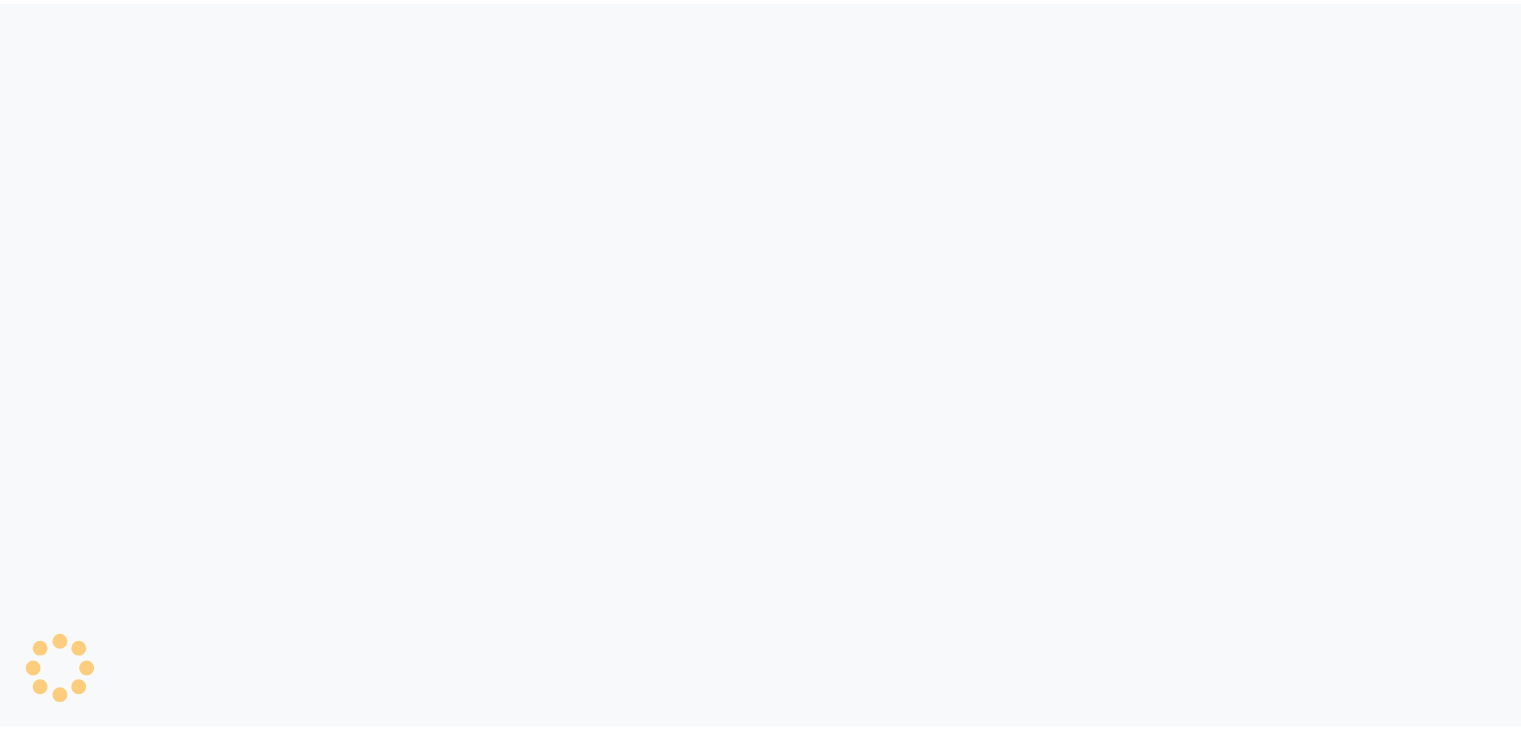 scroll, scrollTop: 0, scrollLeft: 0, axis: both 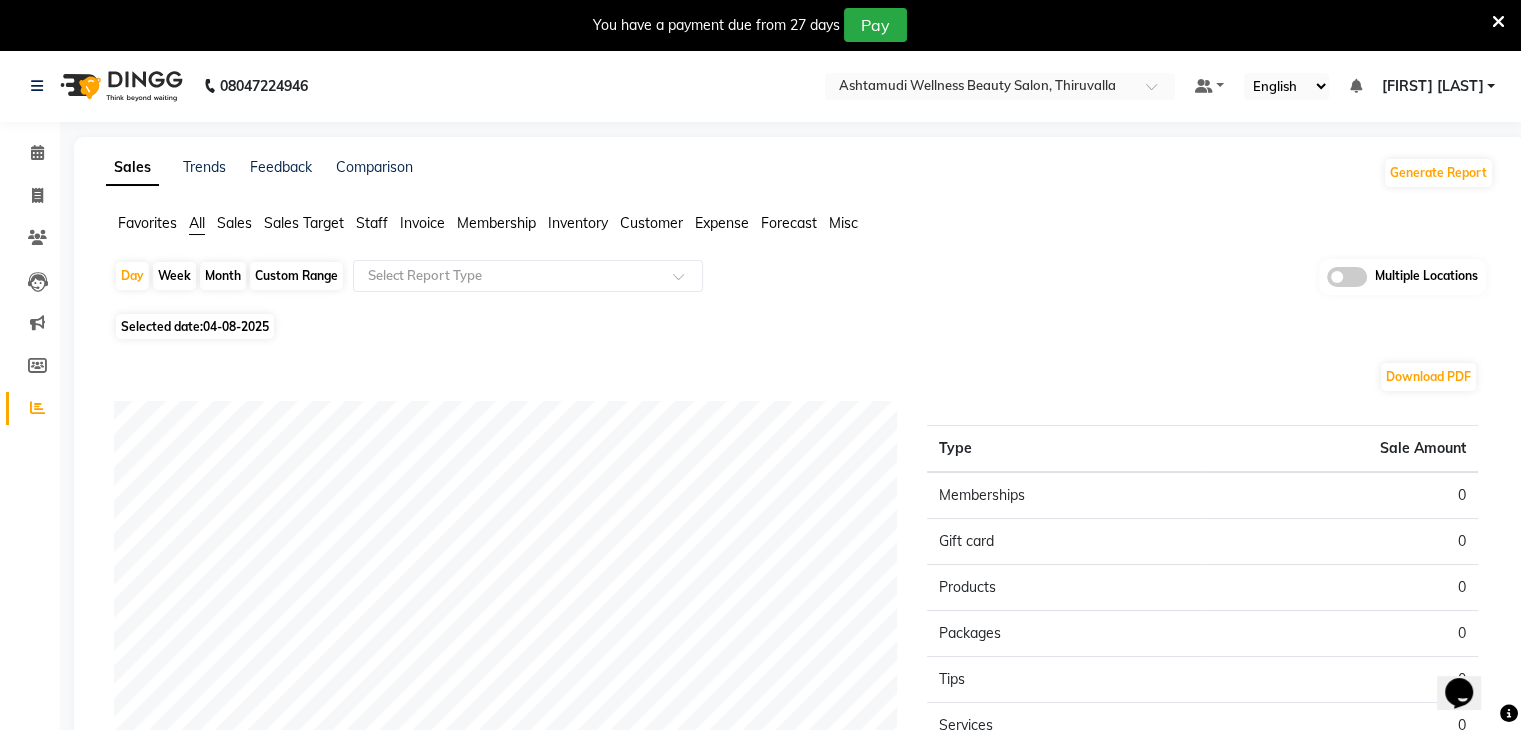 click on "04-08-2025" 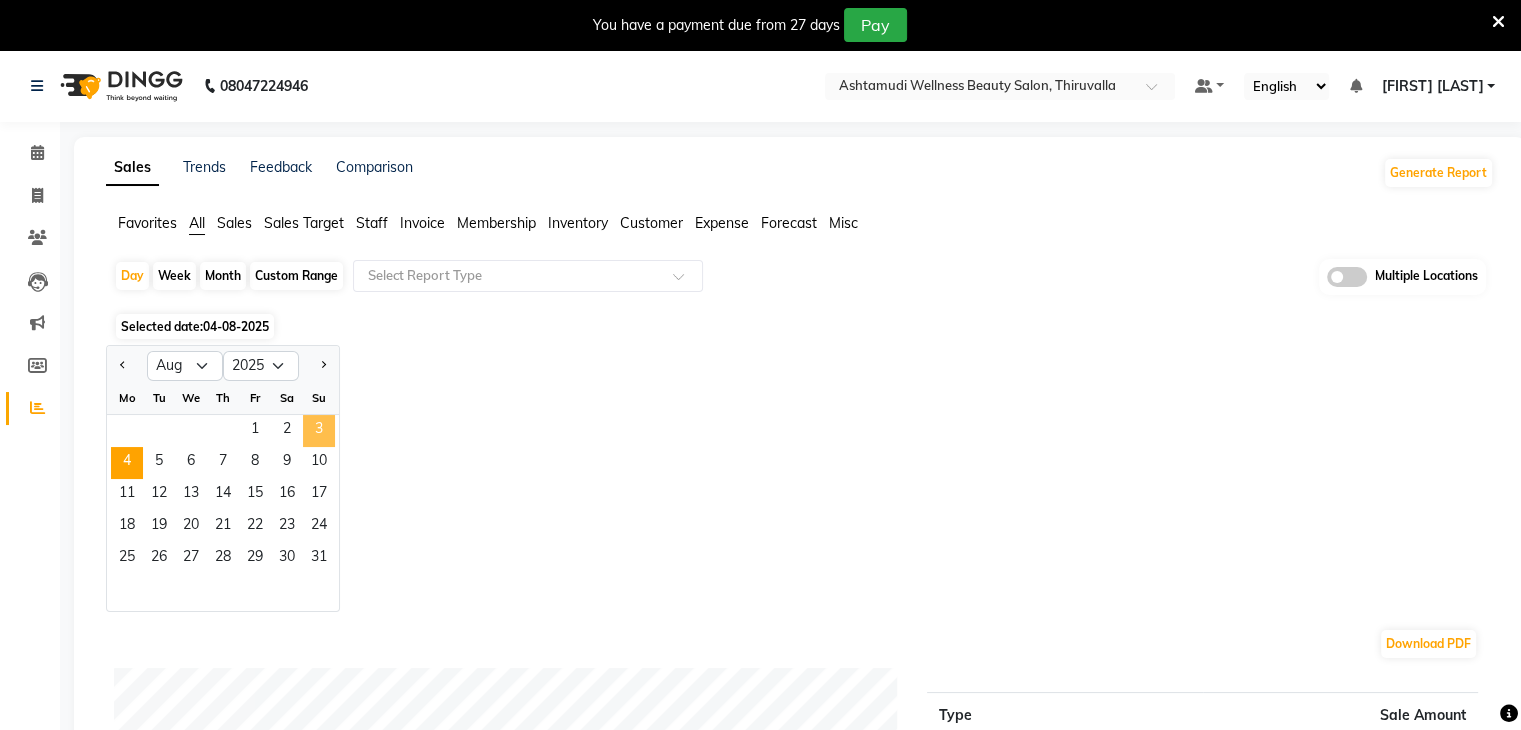 click on "3" 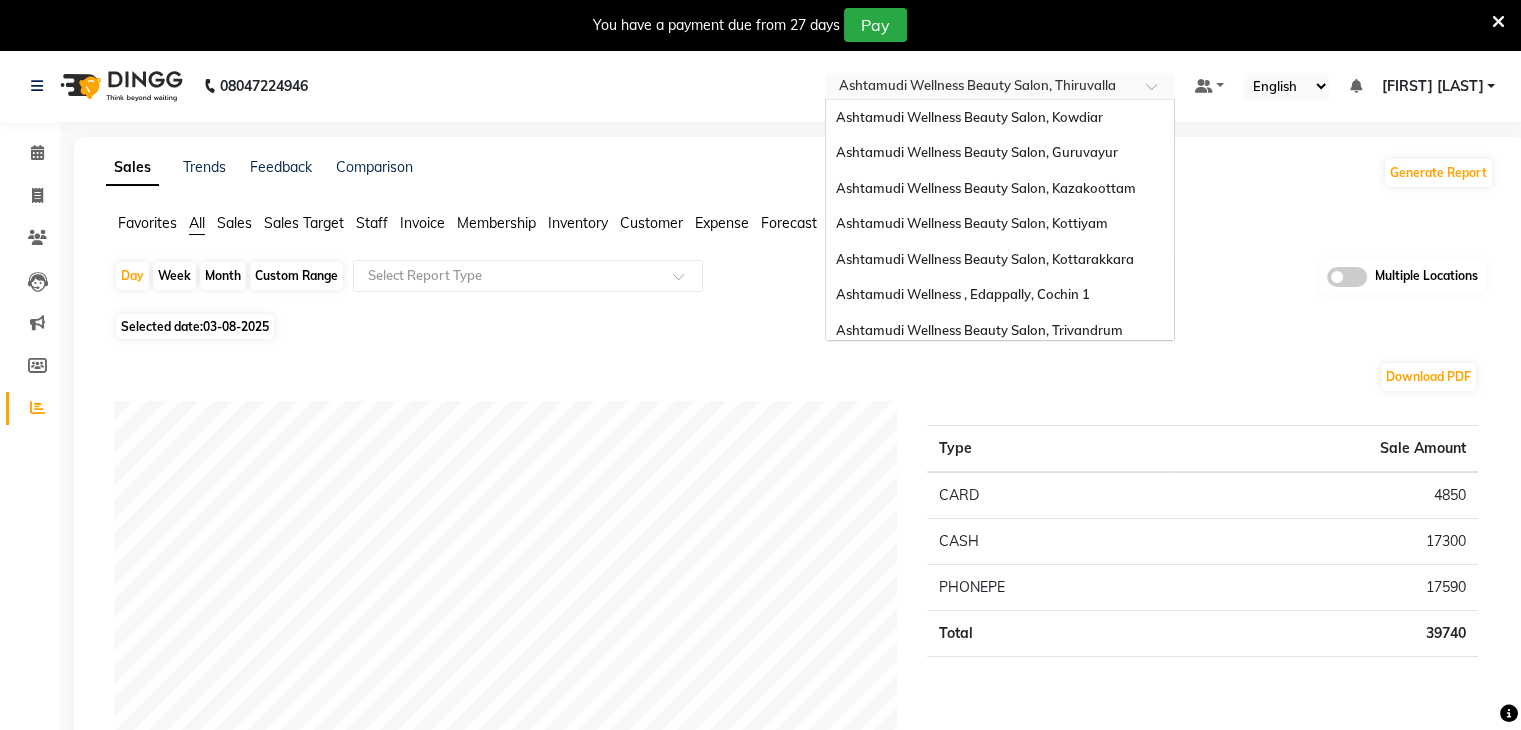 click at bounding box center (980, 88) 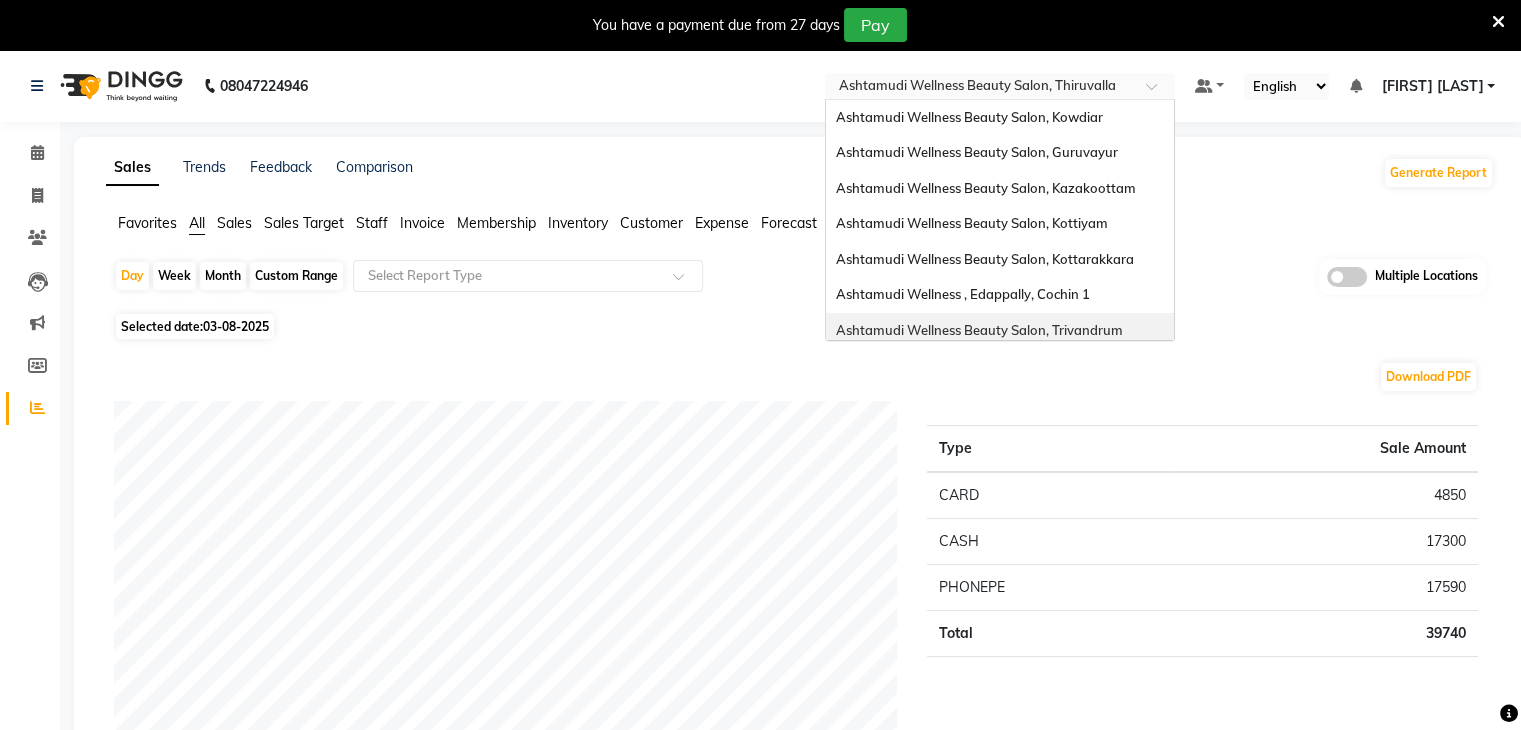 click on "Ashtamudi Wellness Beauty Salon, Trivandrum" at bounding box center (979, 330) 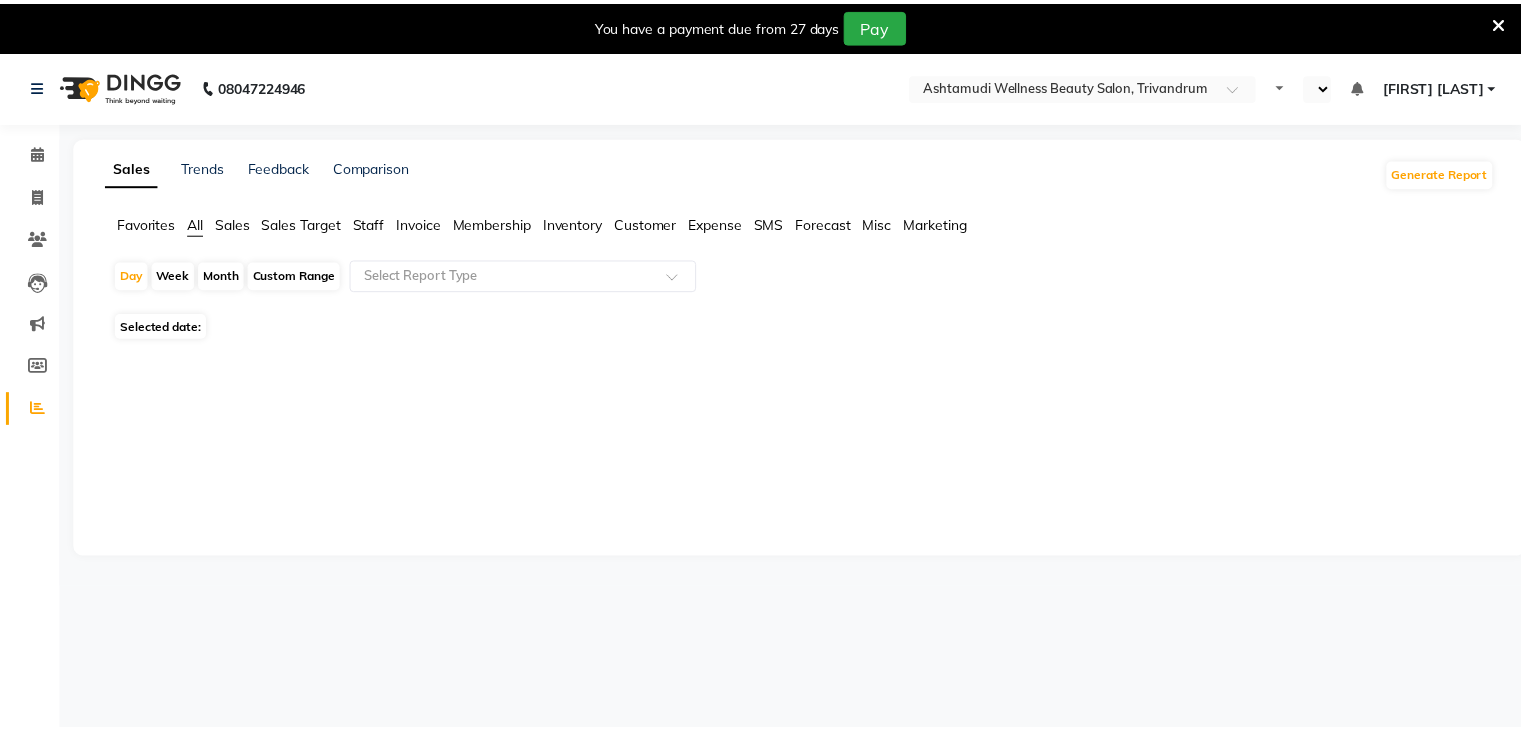 scroll, scrollTop: 0, scrollLeft: 0, axis: both 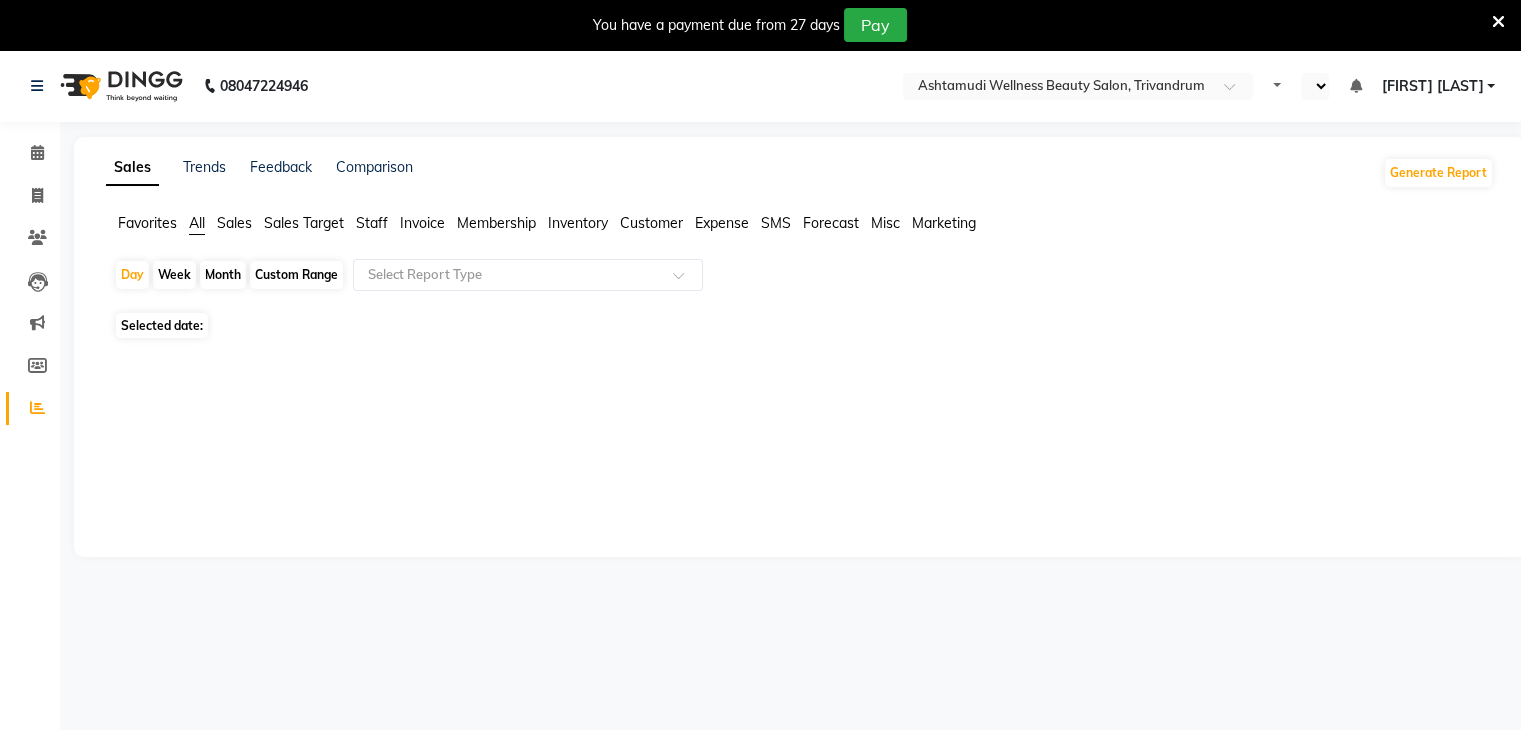 select on "en" 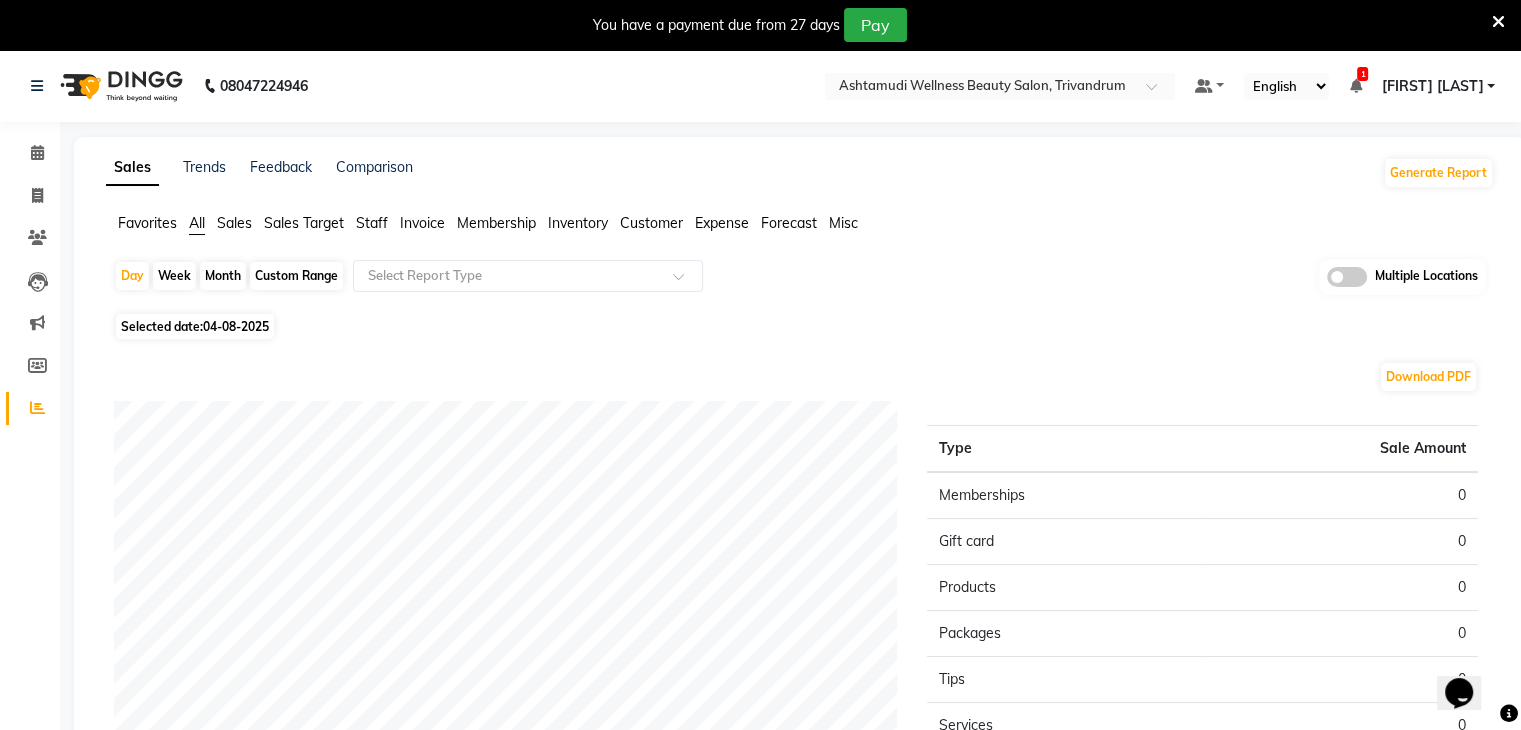 scroll, scrollTop: 0, scrollLeft: 0, axis: both 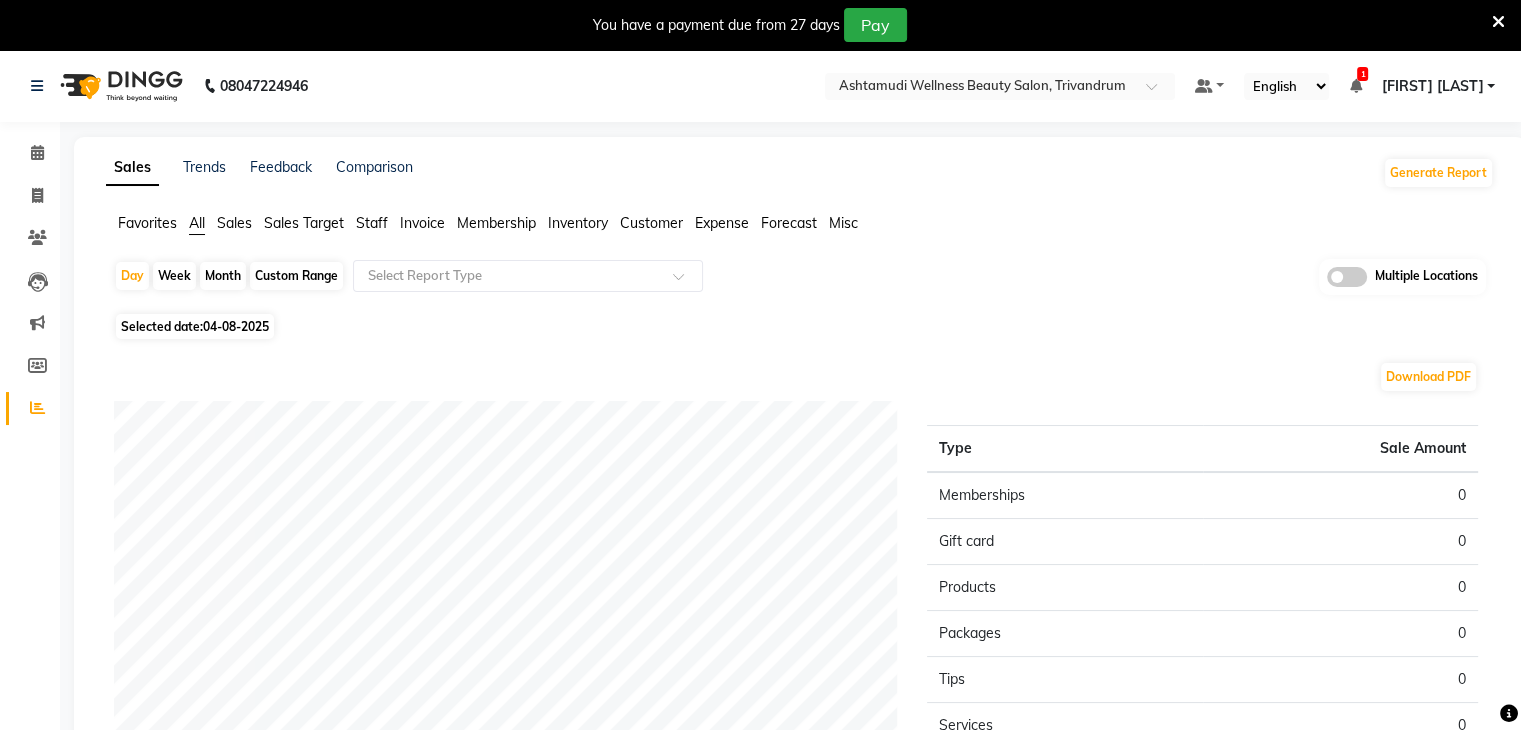 click on "04-08-2025" 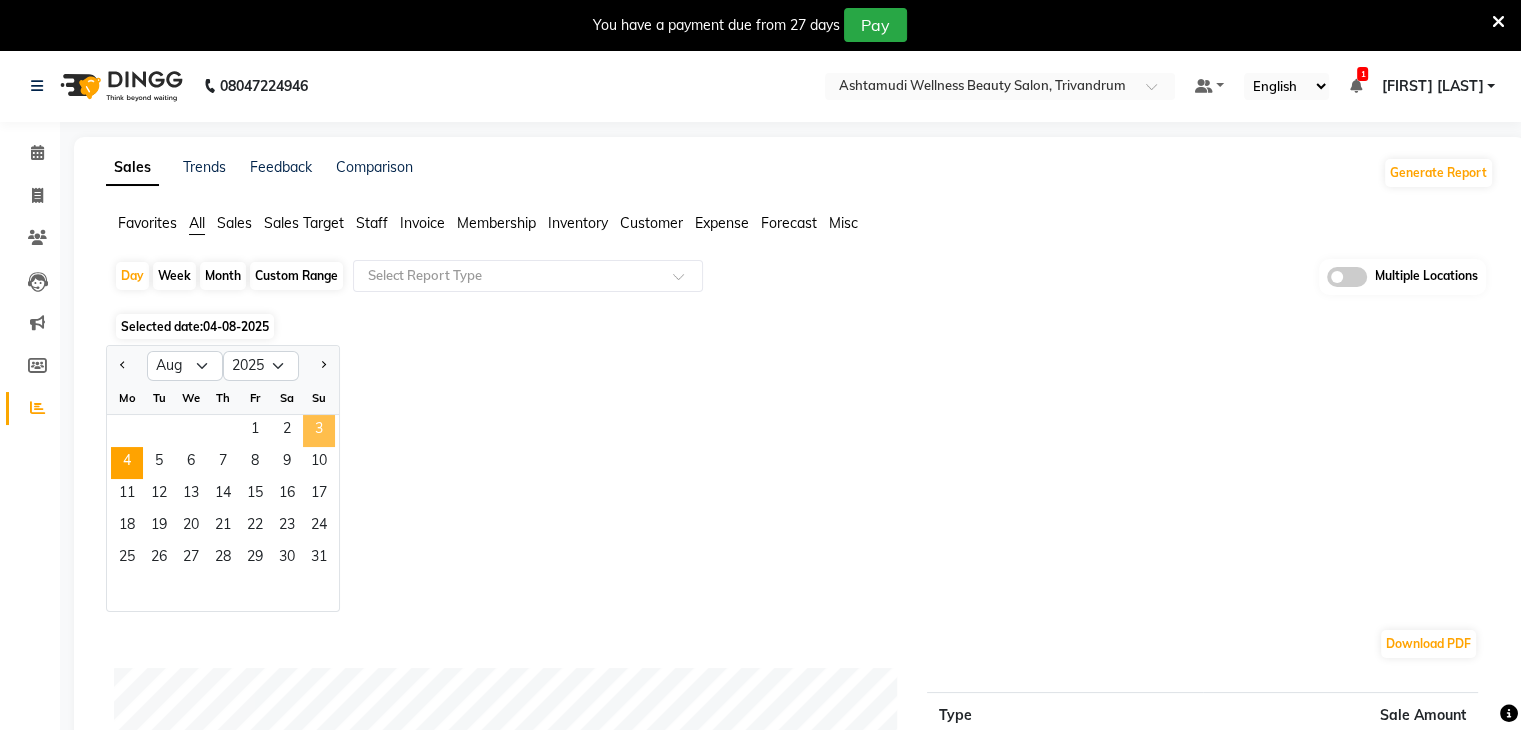 click on "3" 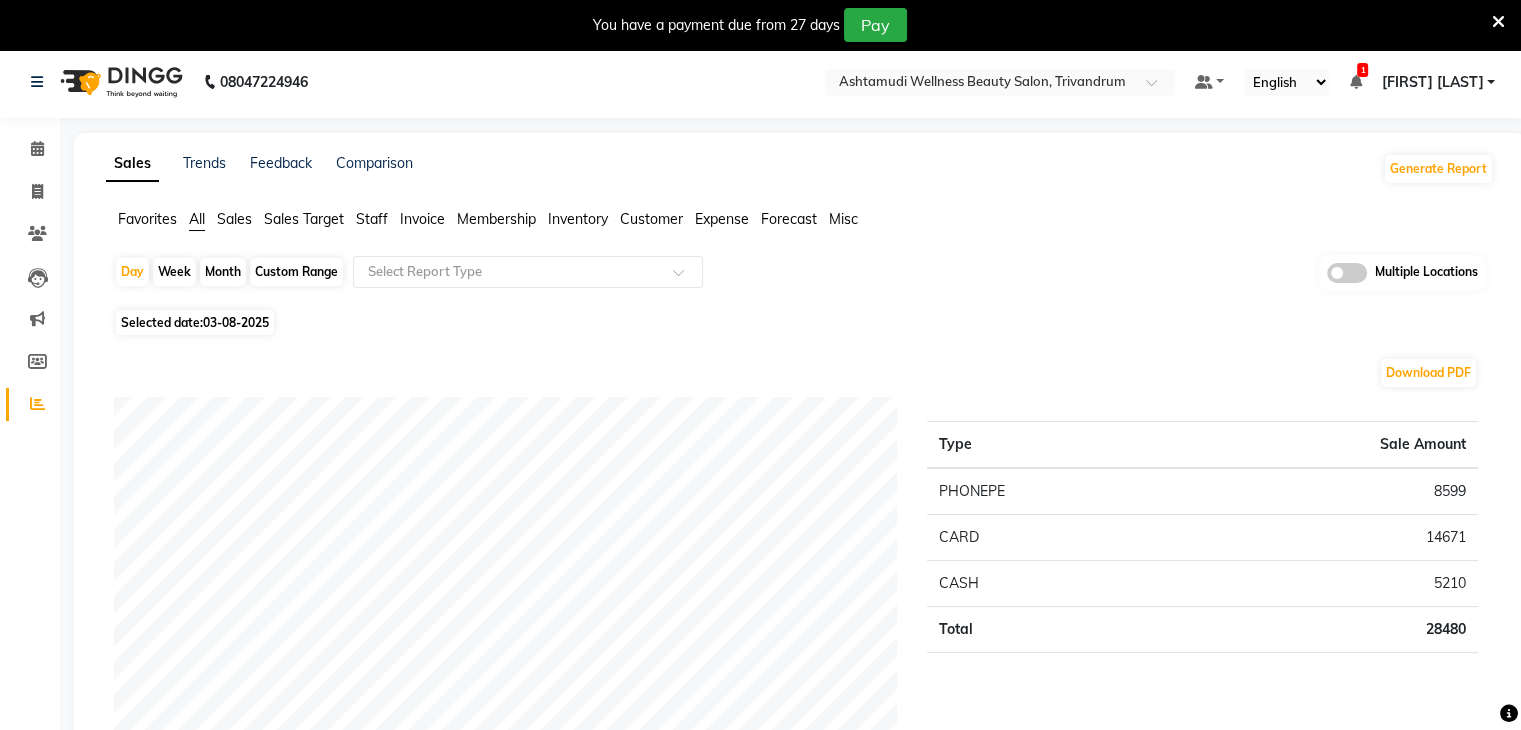 scroll, scrollTop: 0, scrollLeft: 0, axis: both 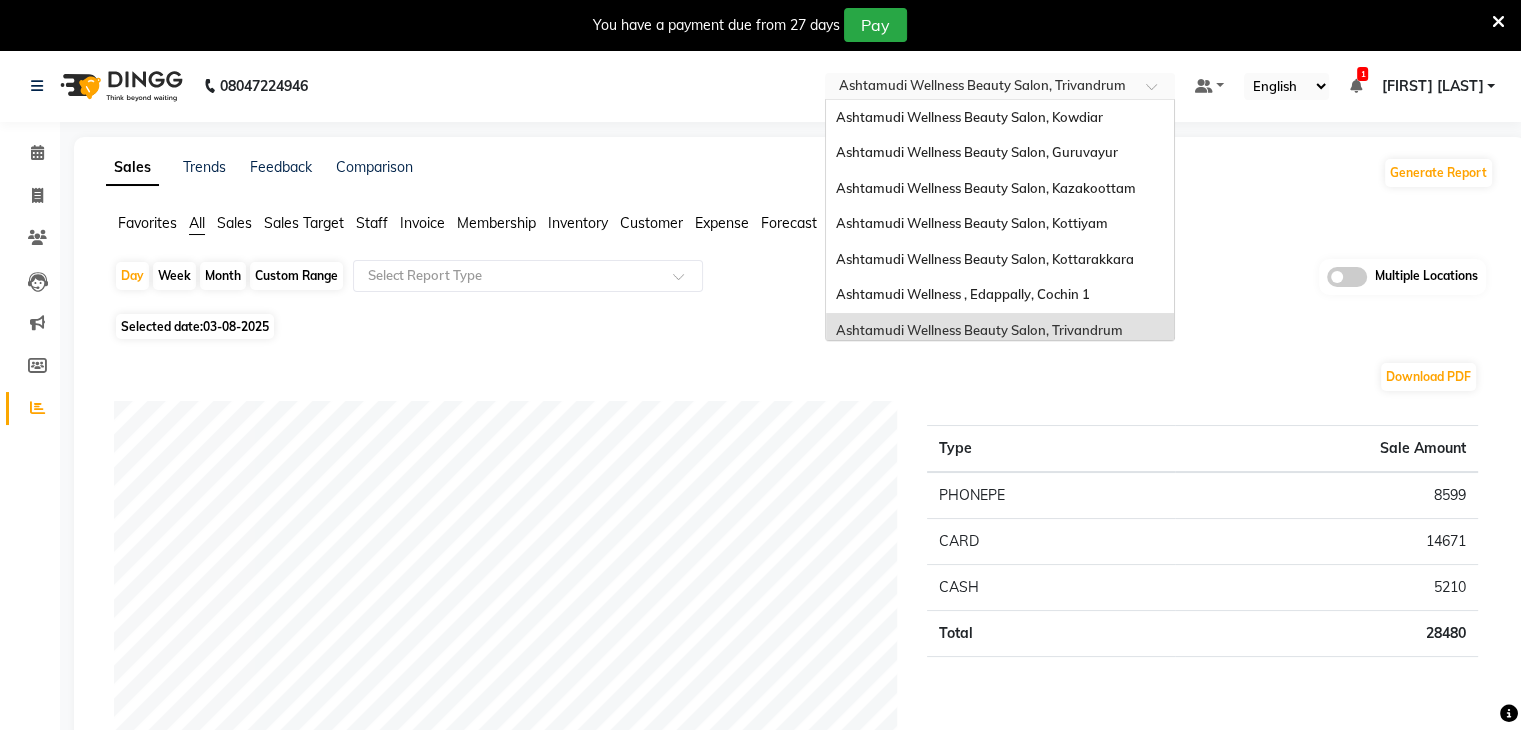 click at bounding box center (980, 88) 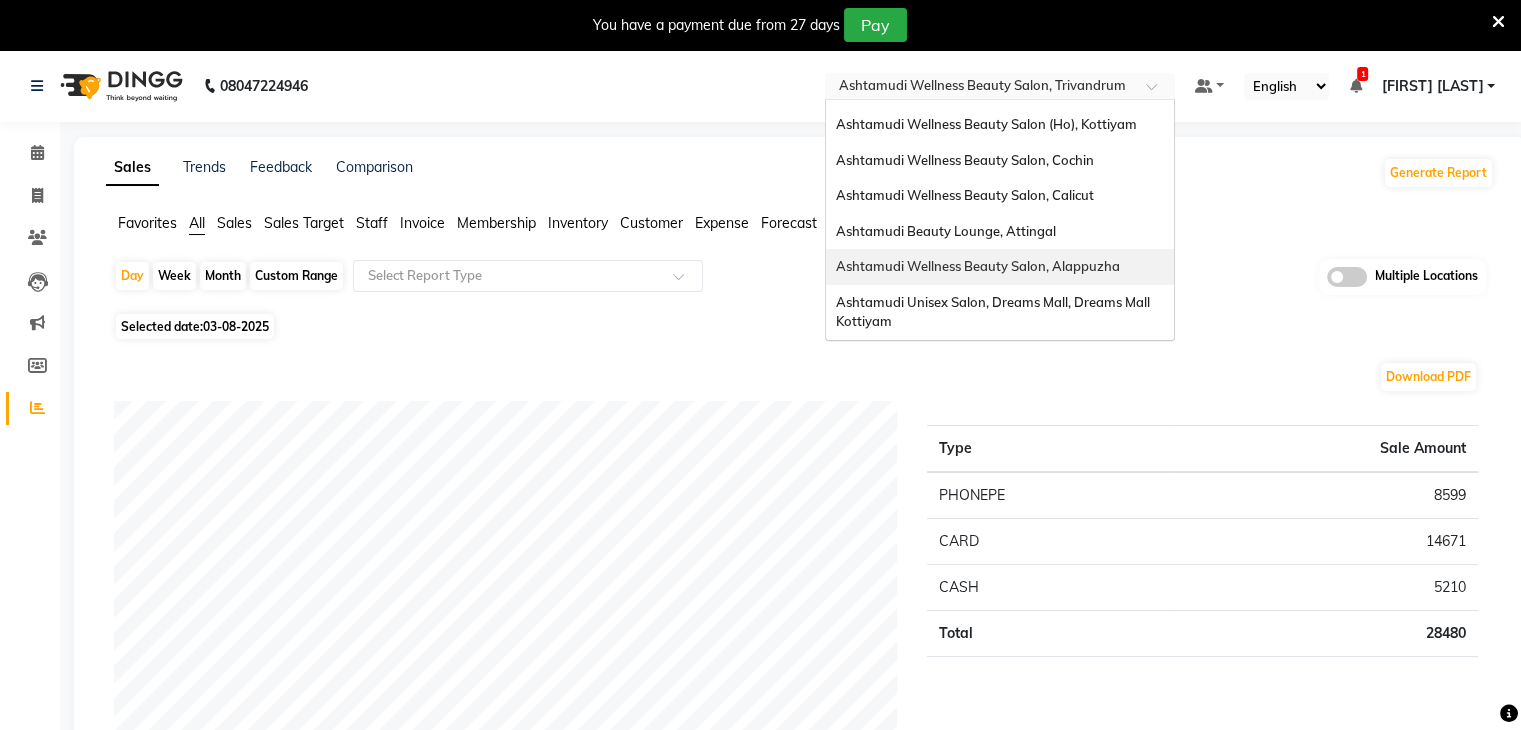scroll, scrollTop: 12, scrollLeft: 0, axis: vertical 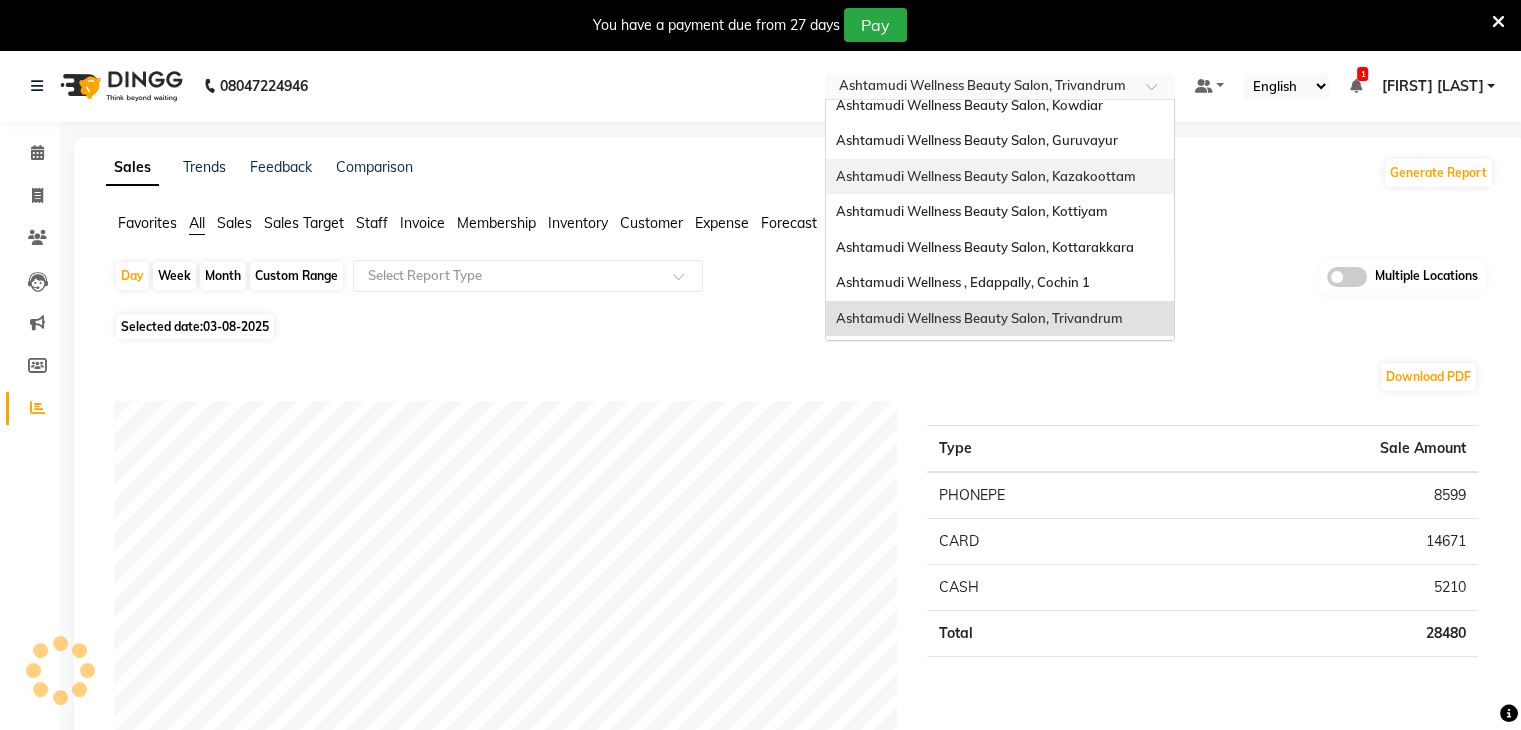 click on "Ashtamudi Wellness Beauty Salon, Kazakoottam" at bounding box center [986, 176] 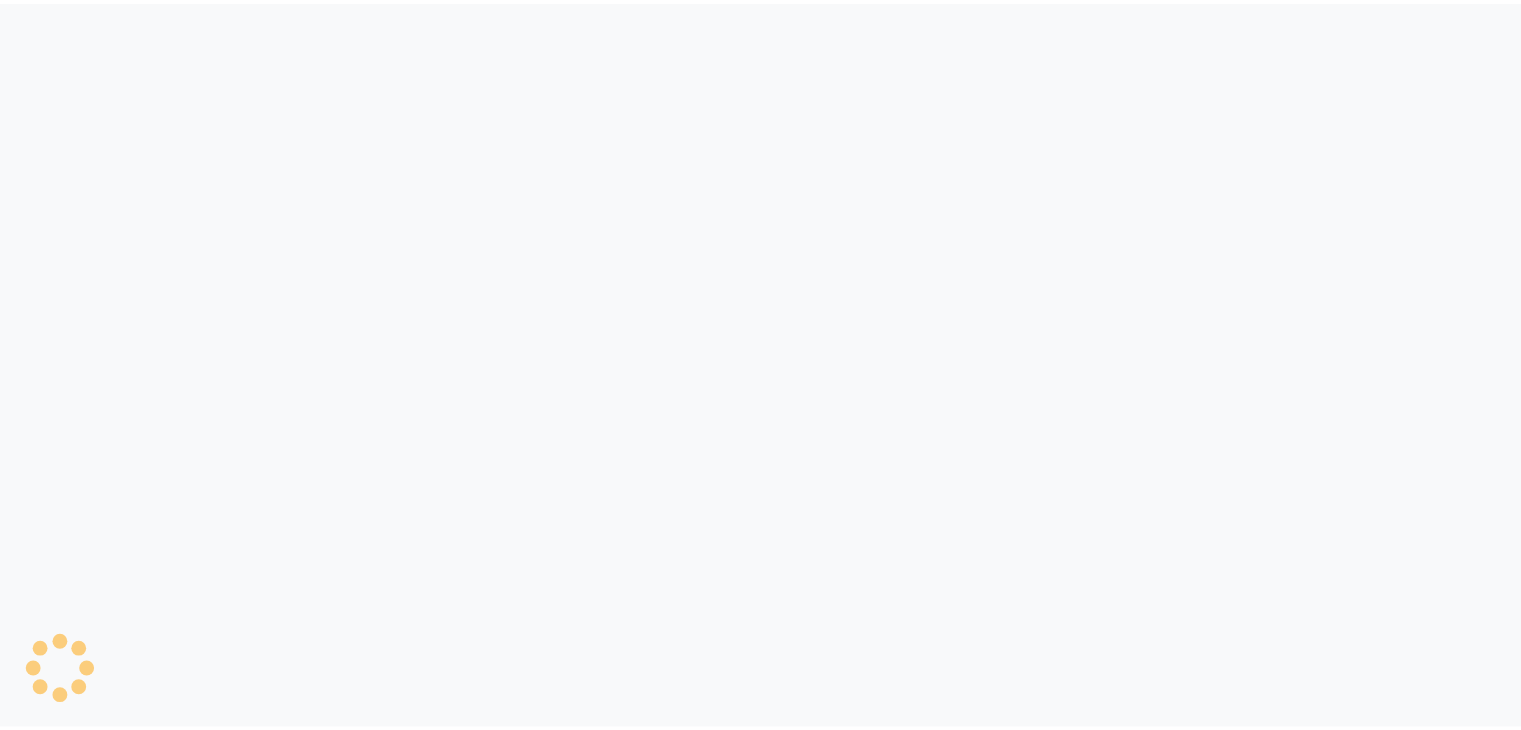 scroll, scrollTop: 0, scrollLeft: 0, axis: both 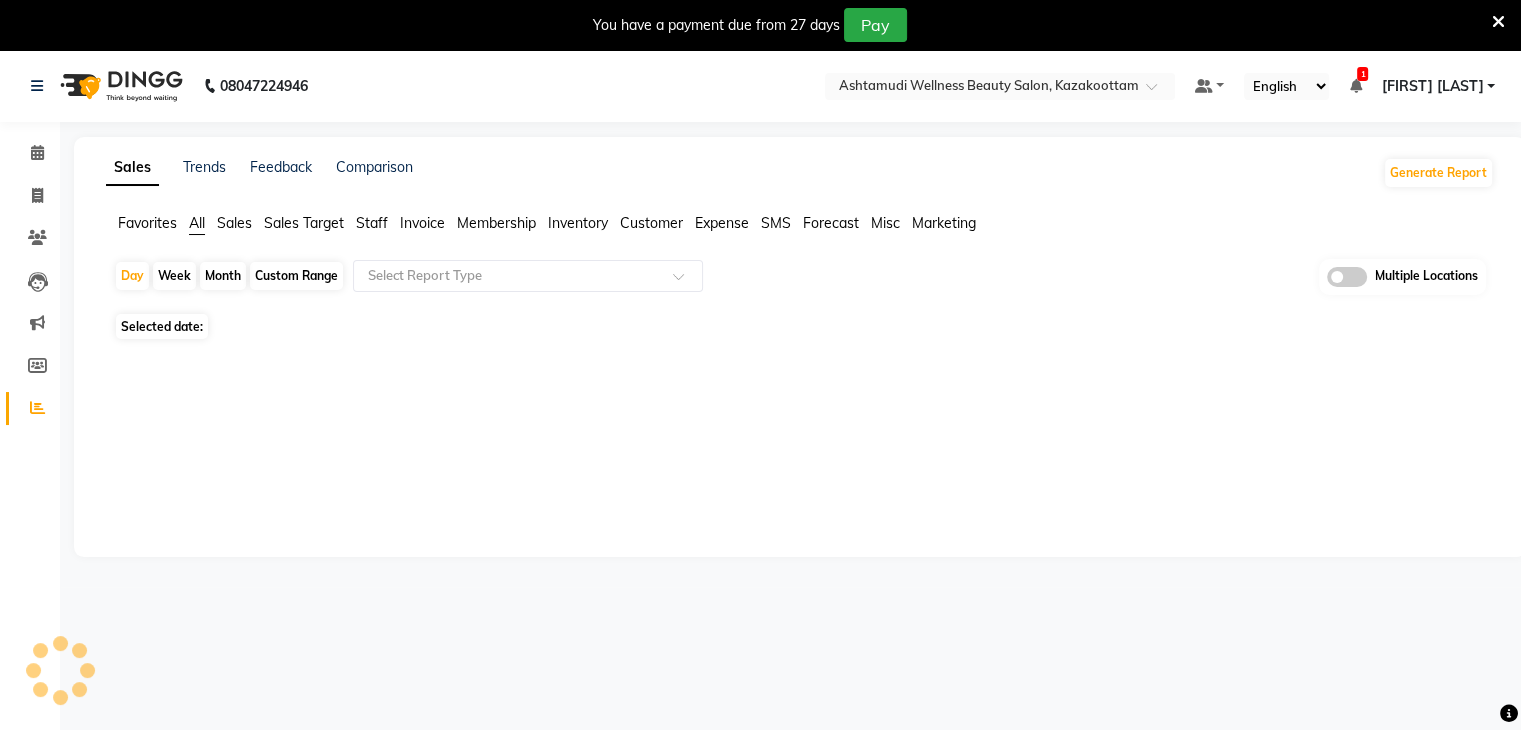 select on "en" 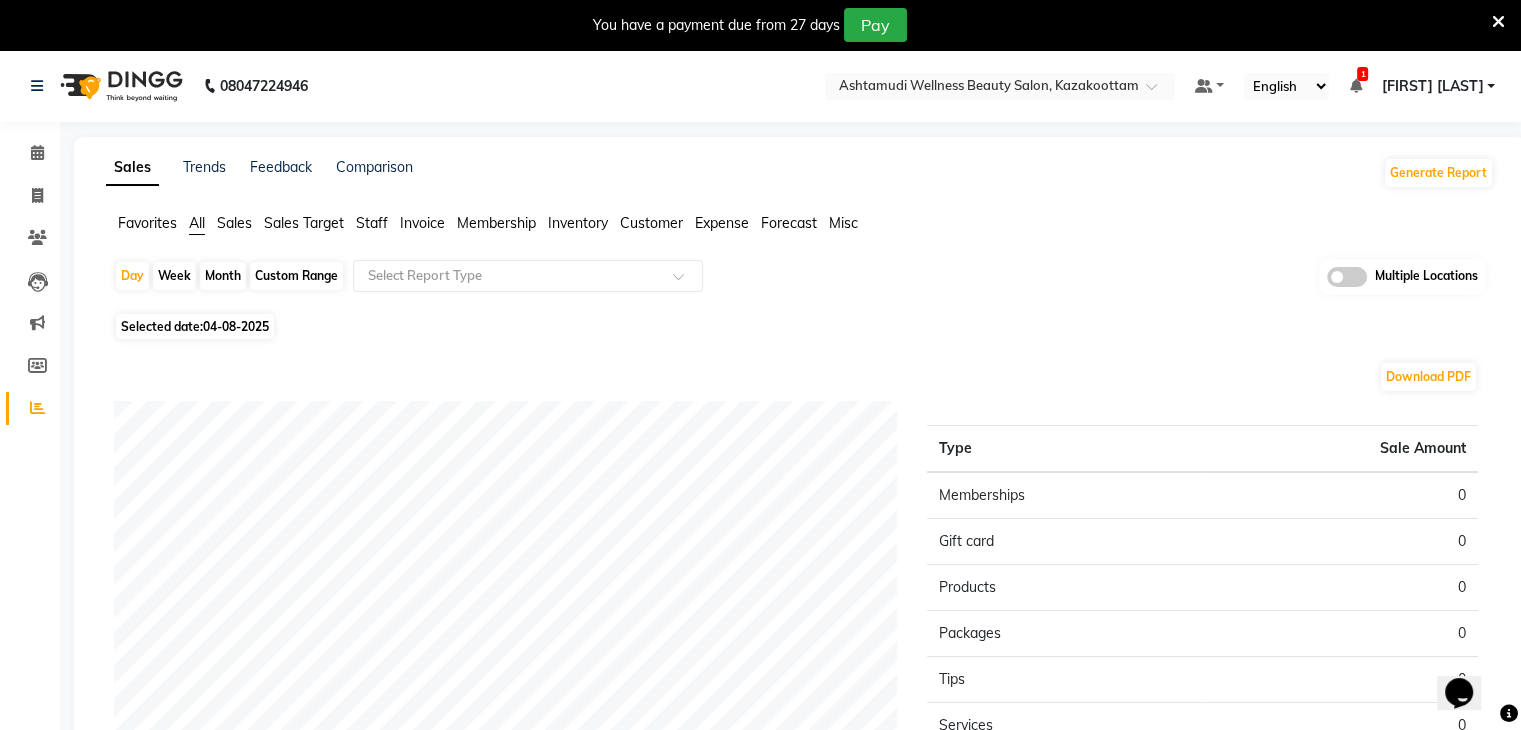 scroll, scrollTop: 0, scrollLeft: 0, axis: both 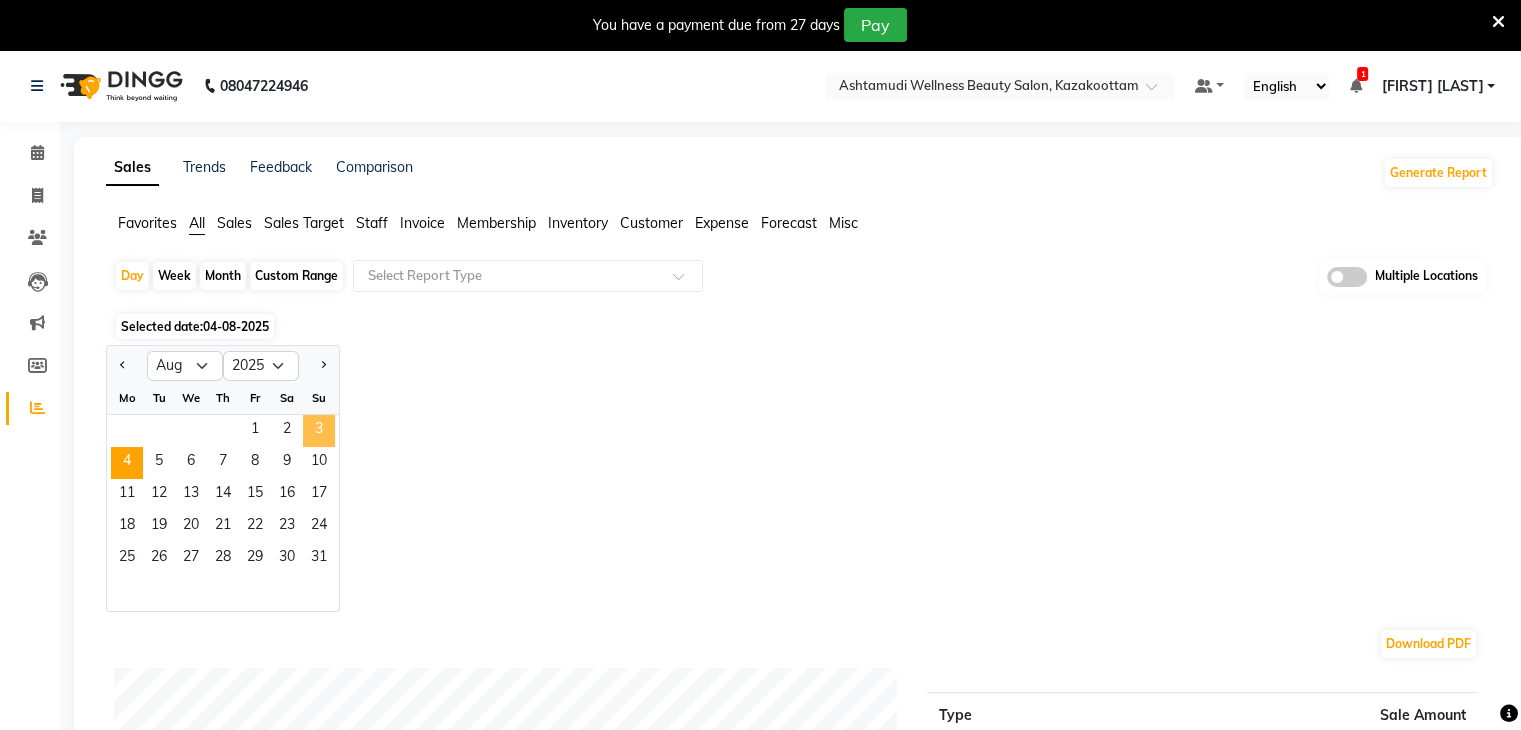 click on "3" 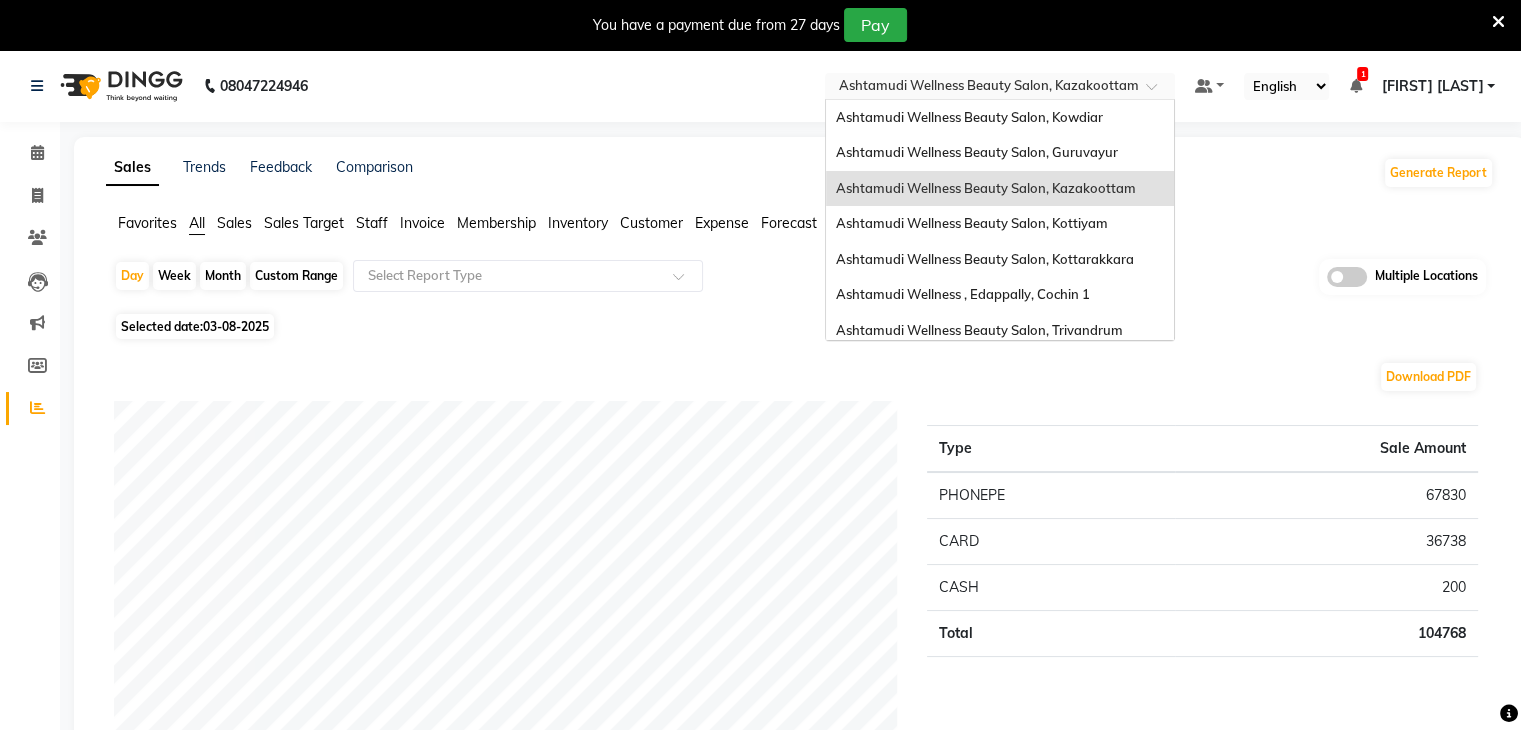 click at bounding box center [980, 88] 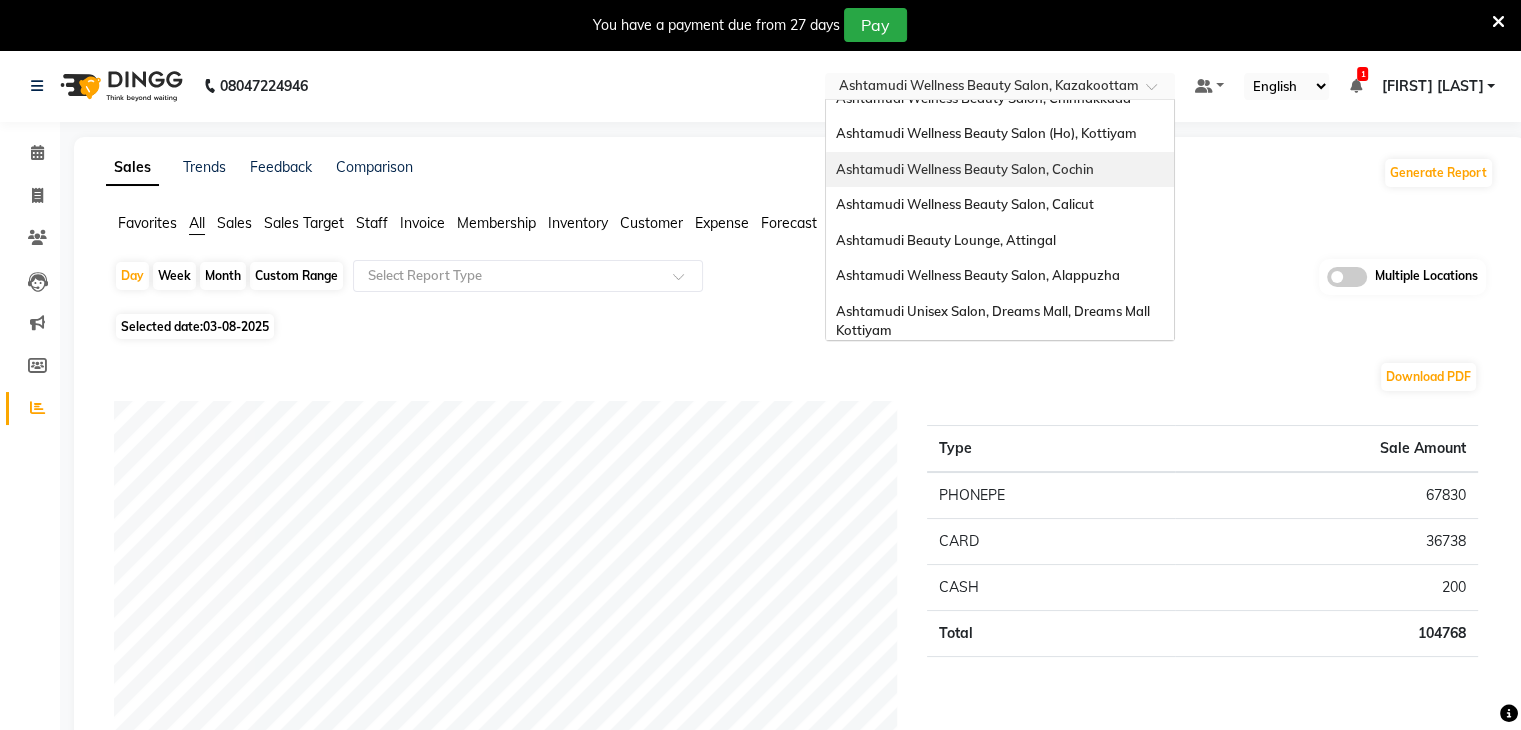 scroll, scrollTop: 312, scrollLeft: 0, axis: vertical 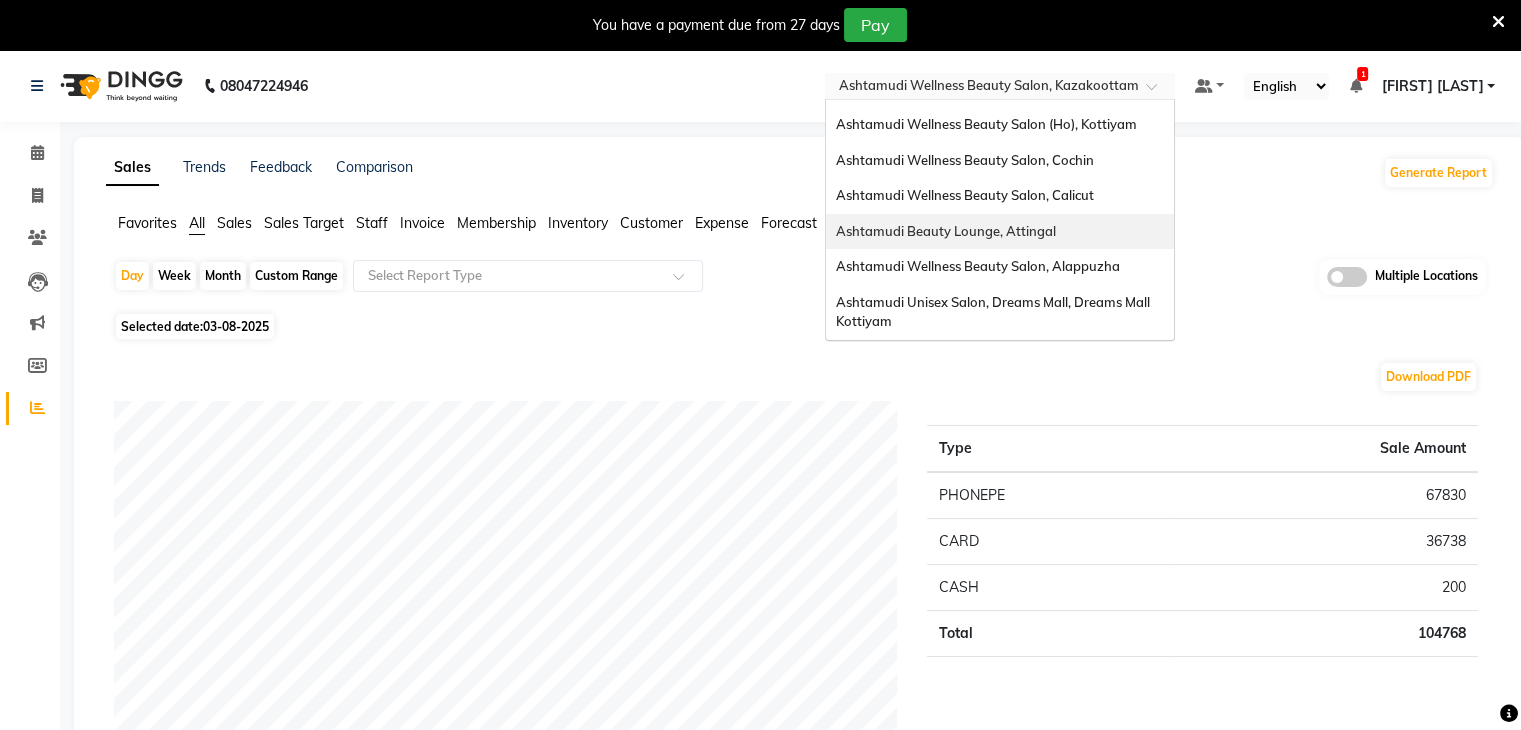 click on "Ashtamudi Beauty Lounge, Attingal" at bounding box center [1000, 232] 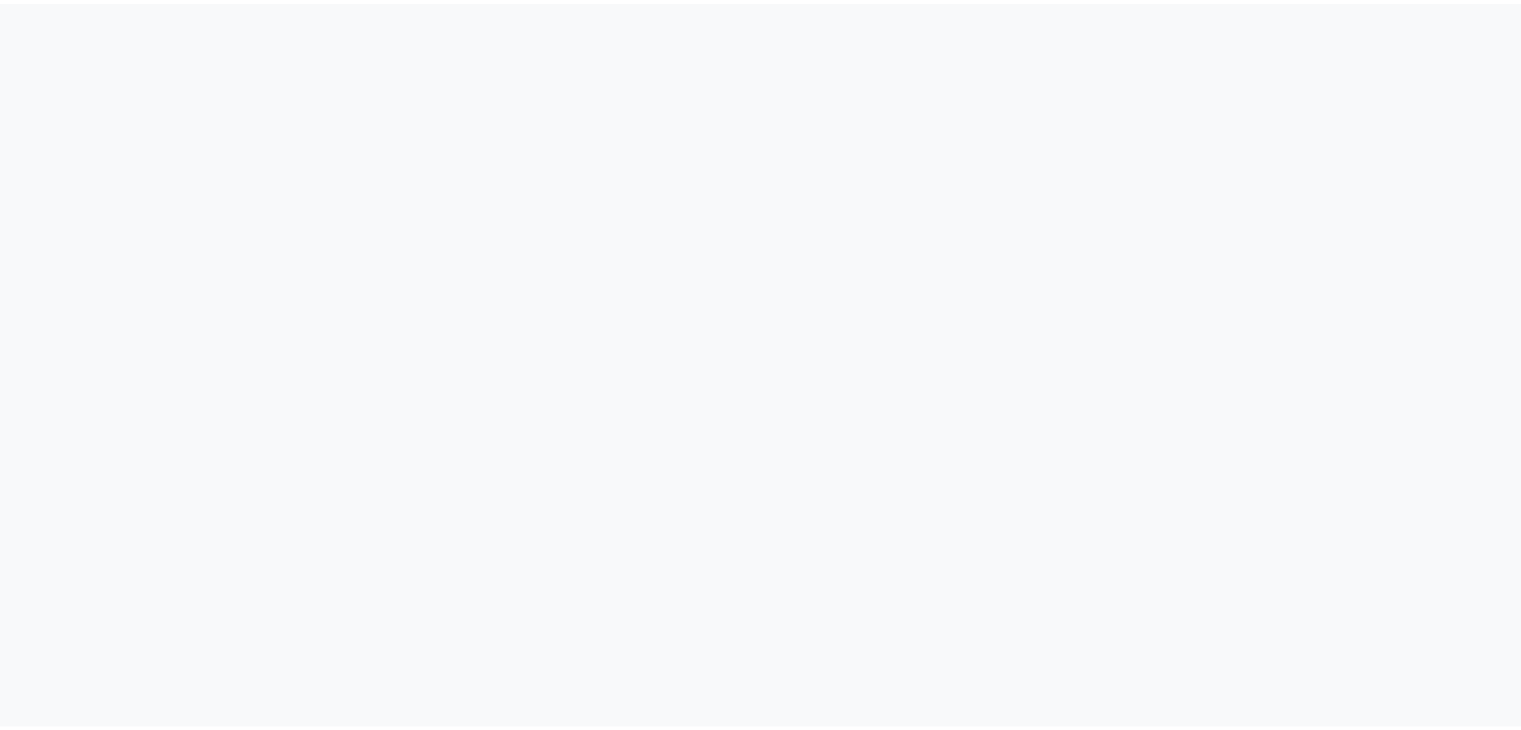 scroll, scrollTop: 0, scrollLeft: 0, axis: both 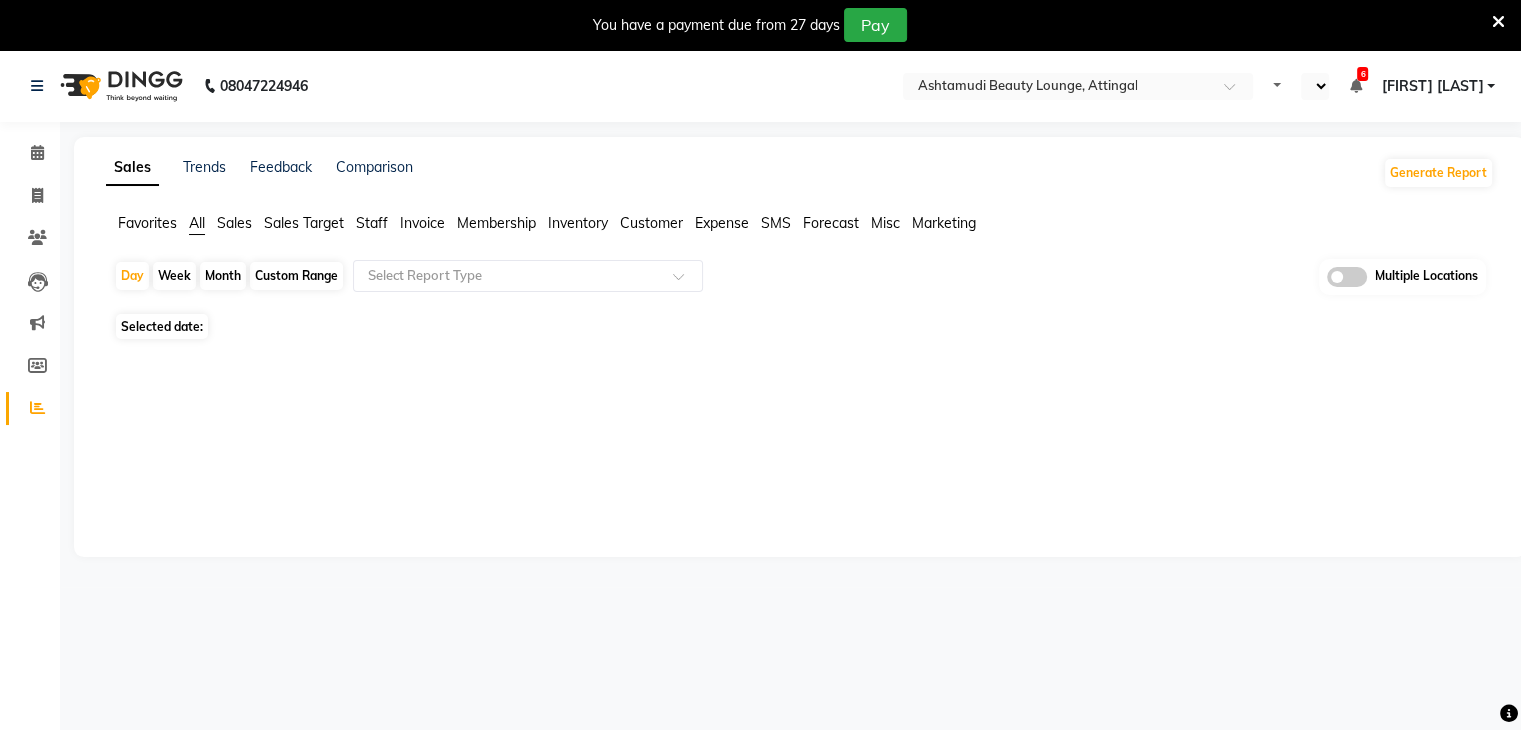 select on "en" 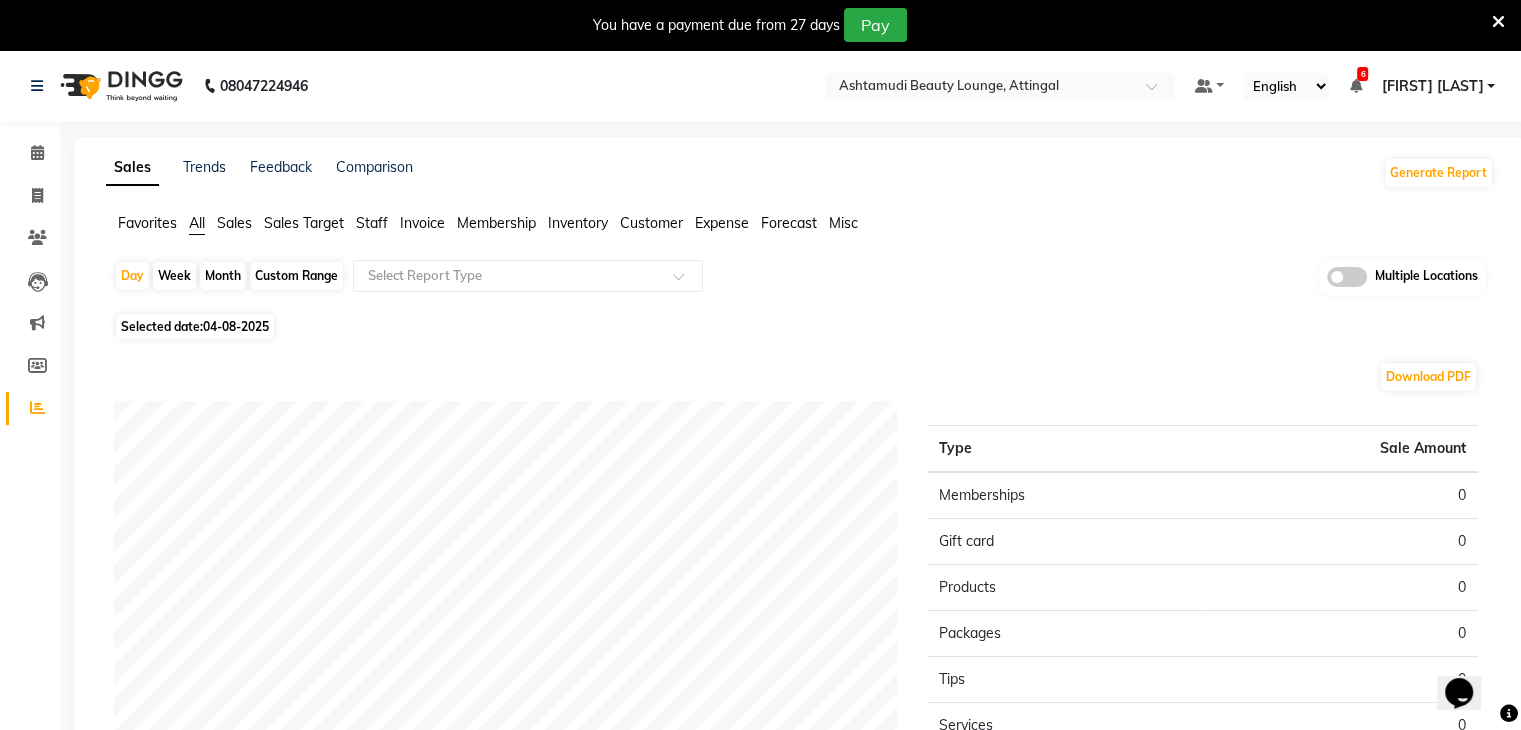 scroll, scrollTop: 0, scrollLeft: 0, axis: both 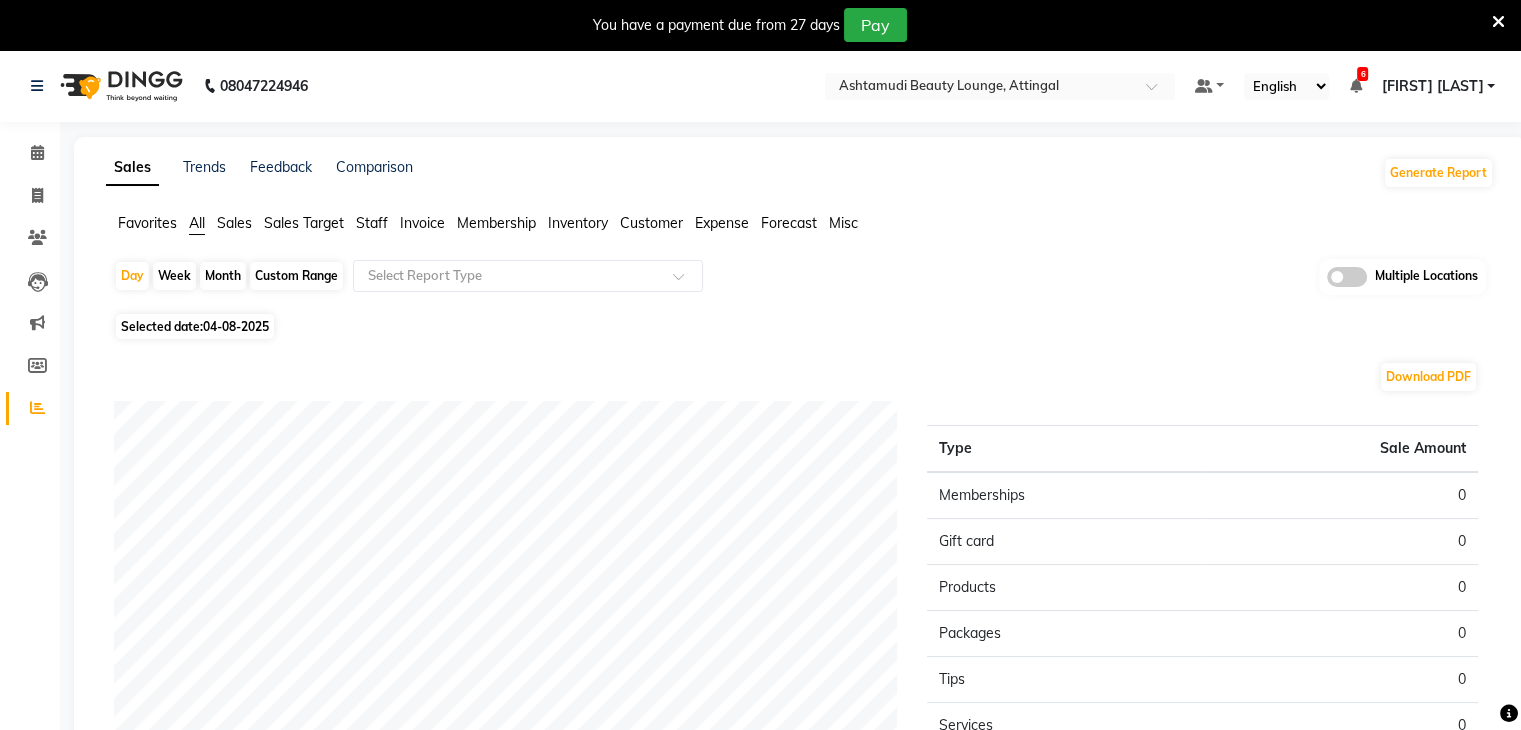 click on "Selected date:  04-08-2025" 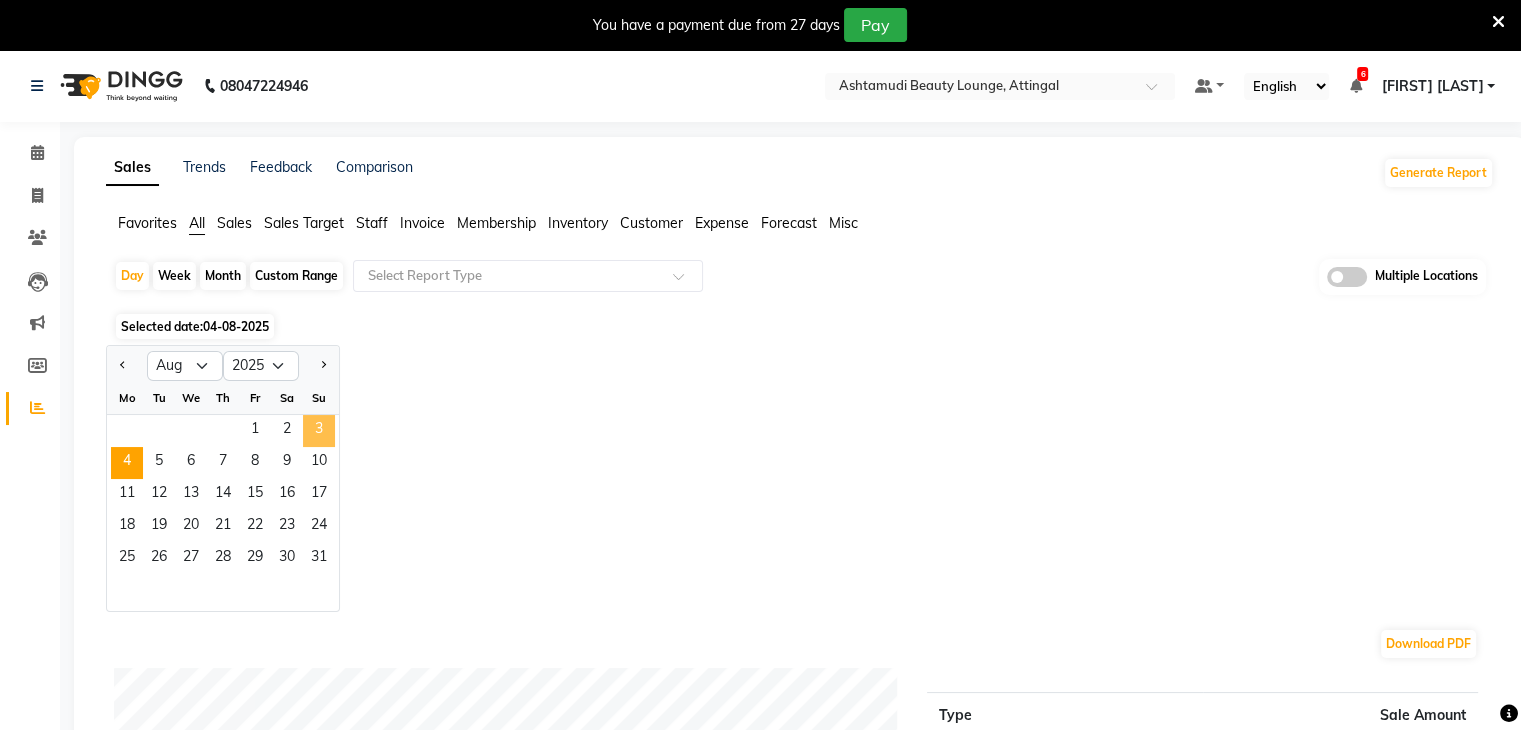 click on "3" 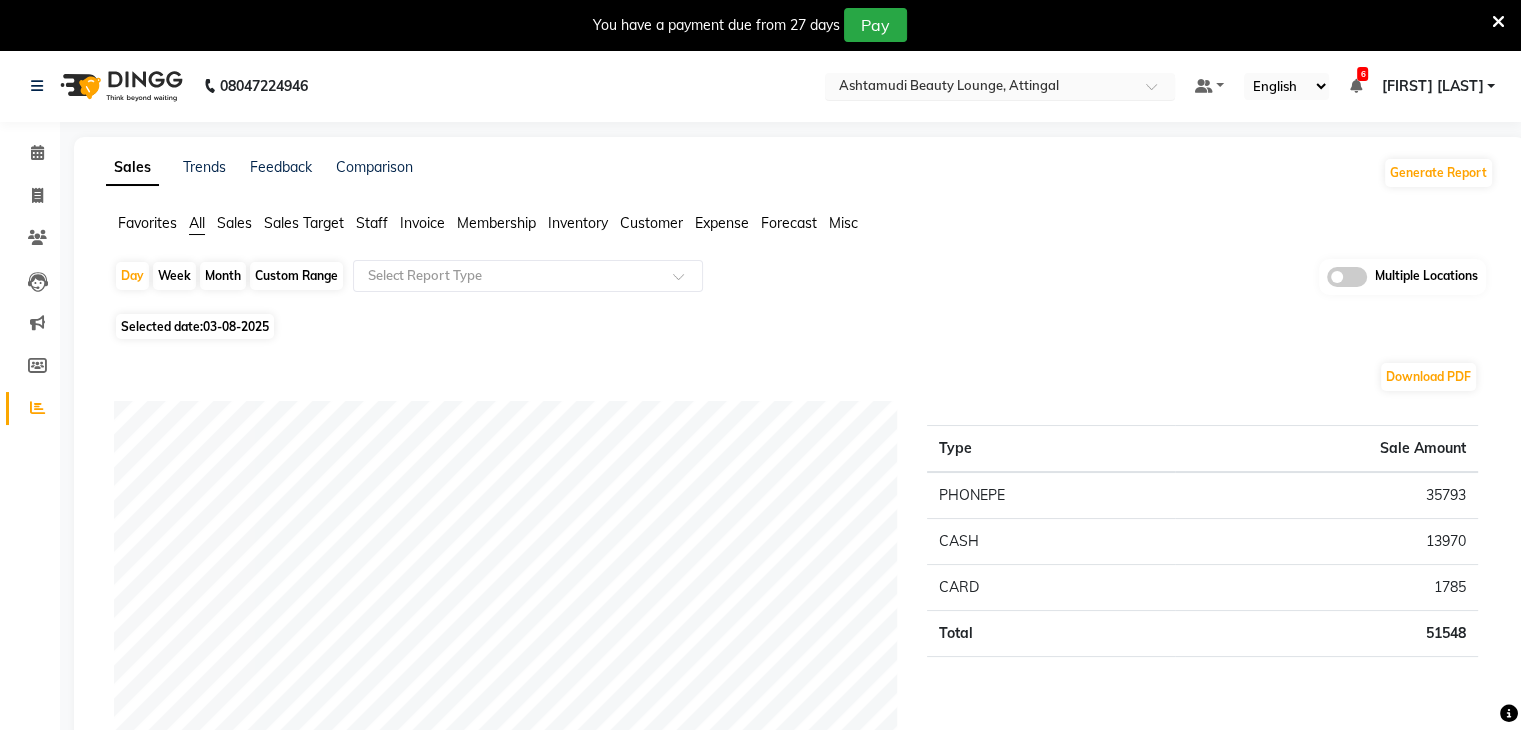 click at bounding box center (980, 88) 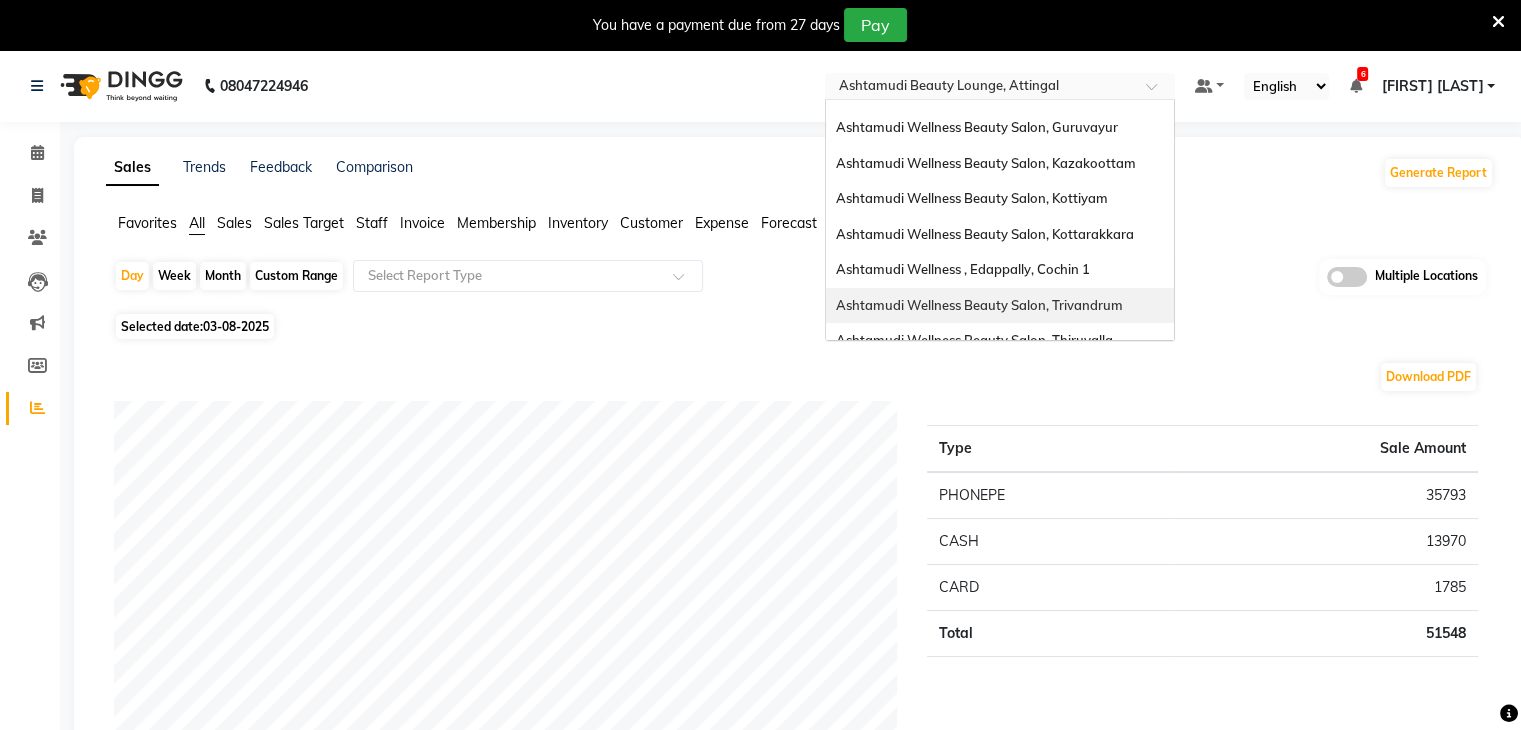 scroll, scrollTop: 0, scrollLeft: 0, axis: both 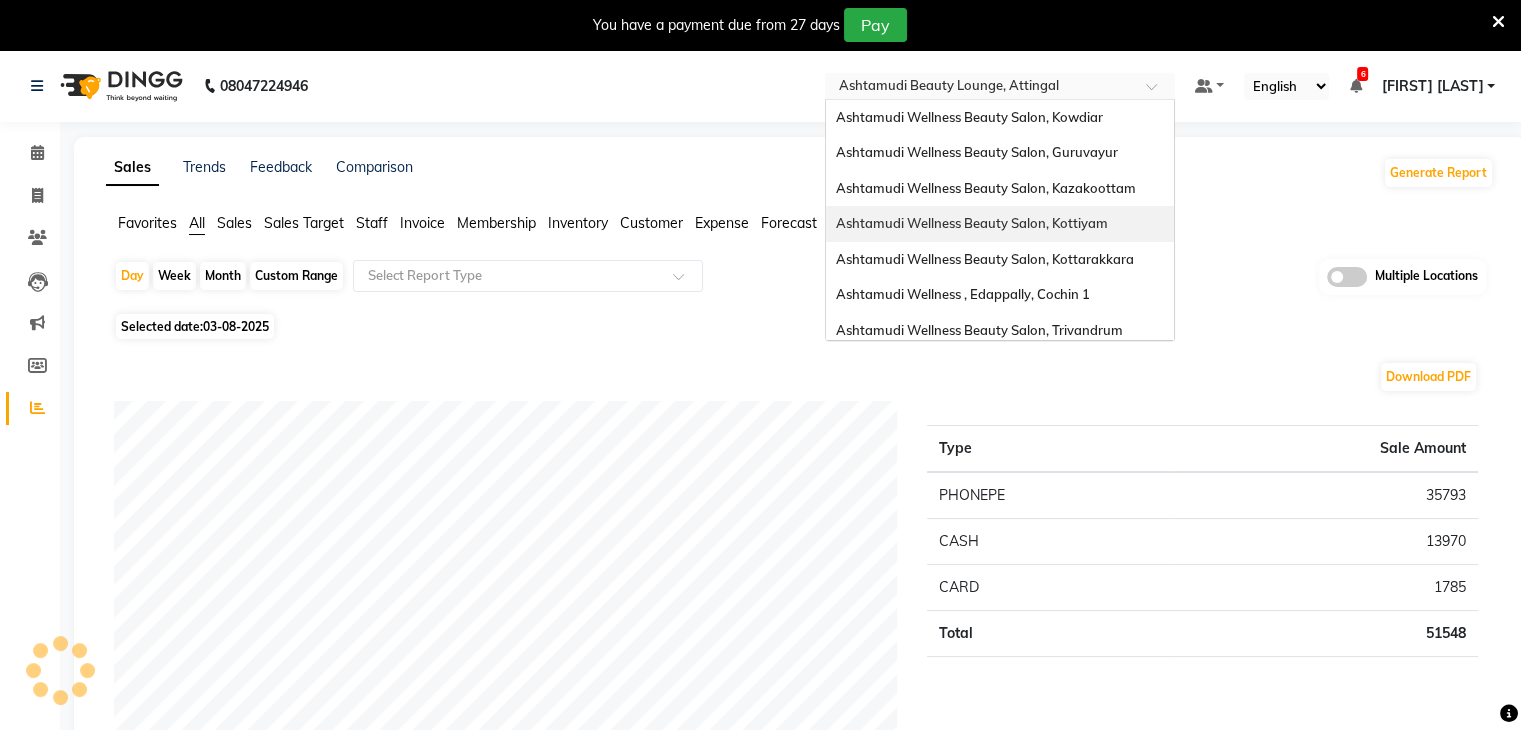 click on "Ashtamudi Wellness Beauty Salon, Kottiyam" at bounding box center [1000, 224] 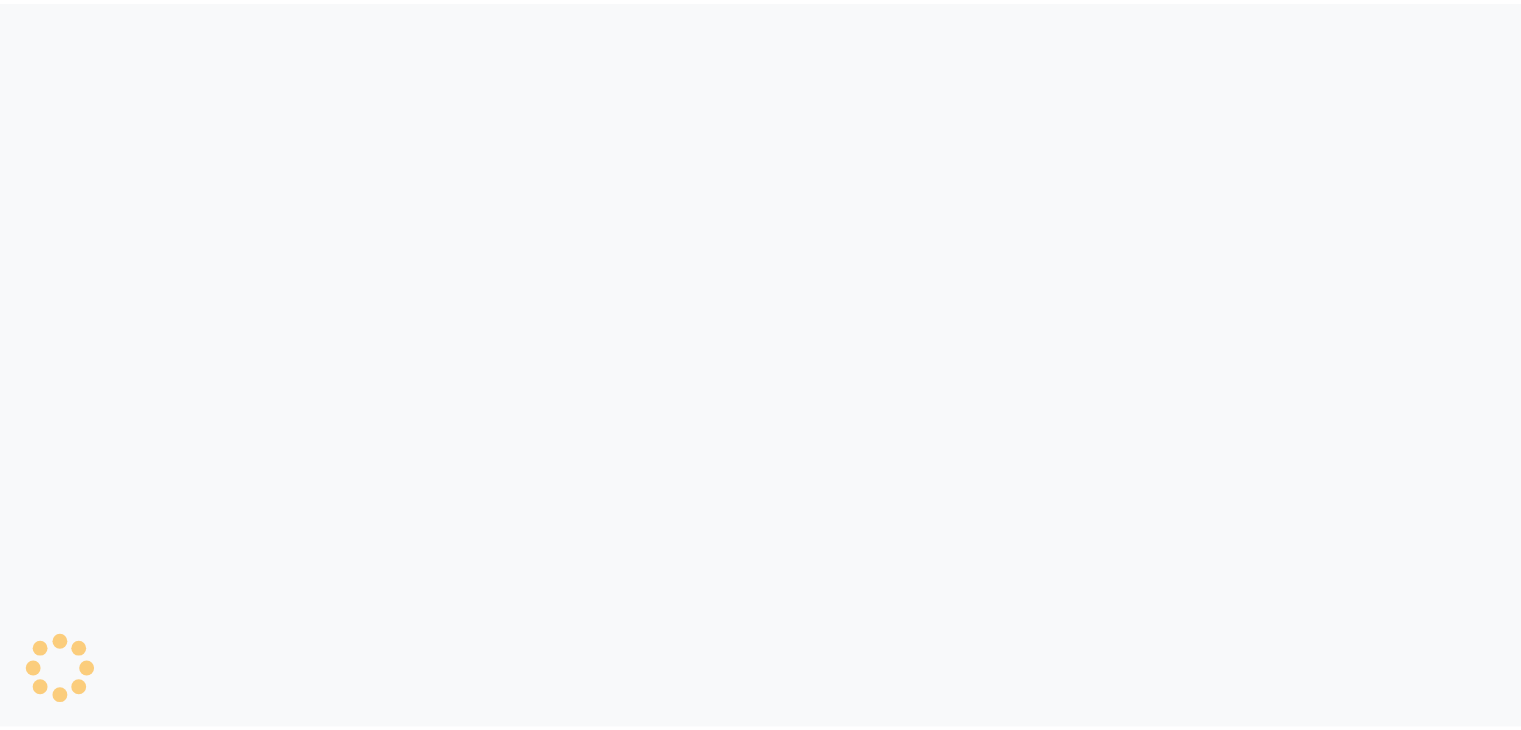 scroll, scrollTop: 0, scrollLeft: 0, axis: both 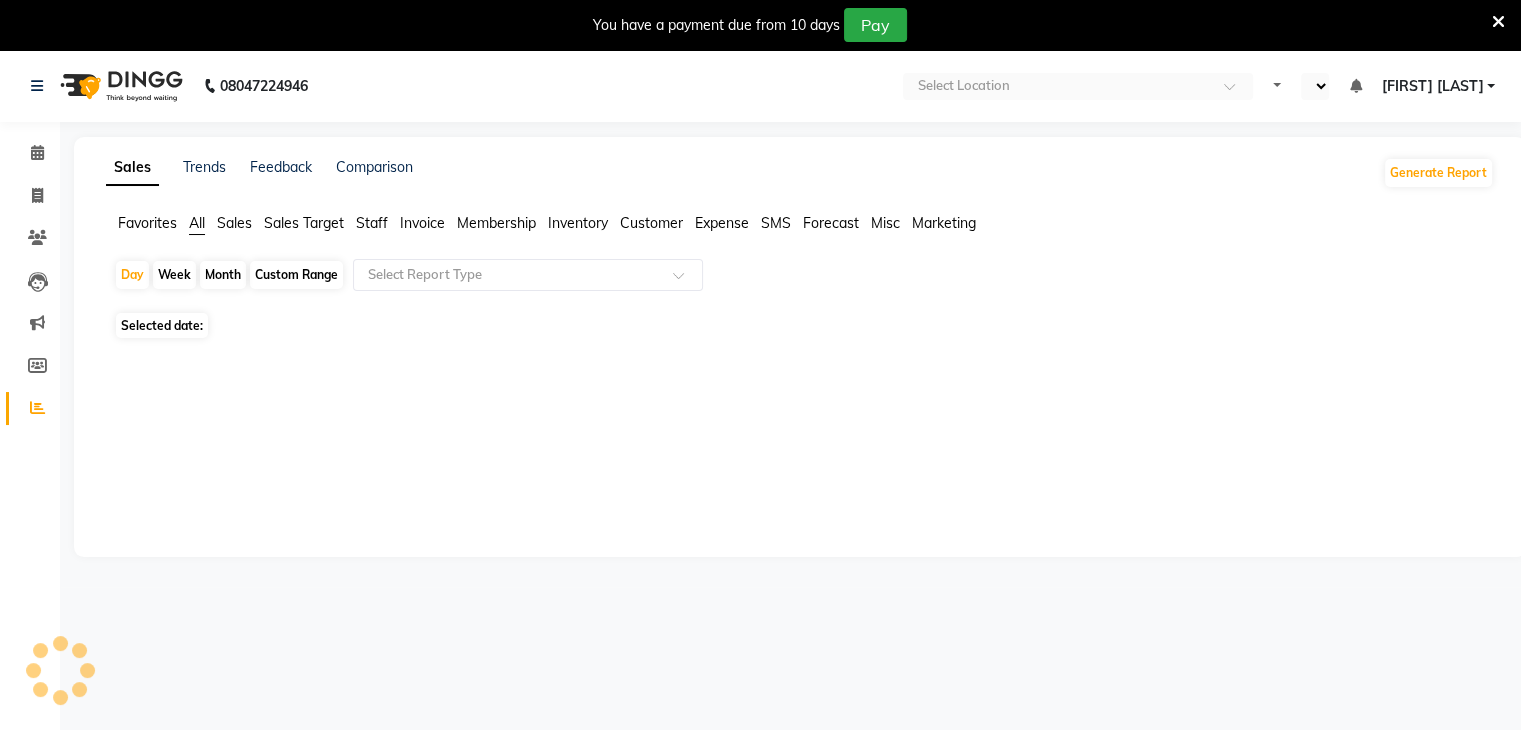 select on "en" 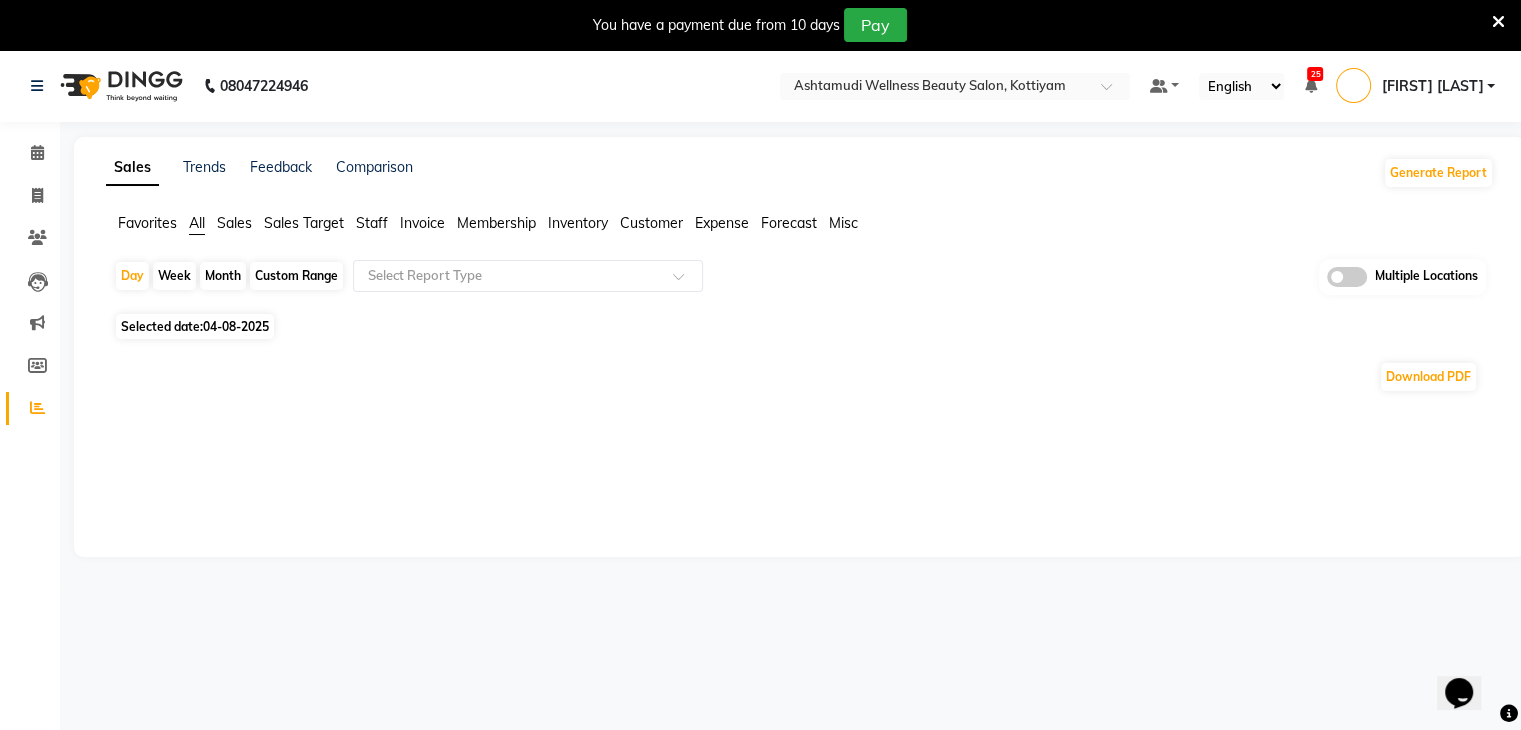 scroll, scrollTop: 0, scrollLeft: 0, axis: both 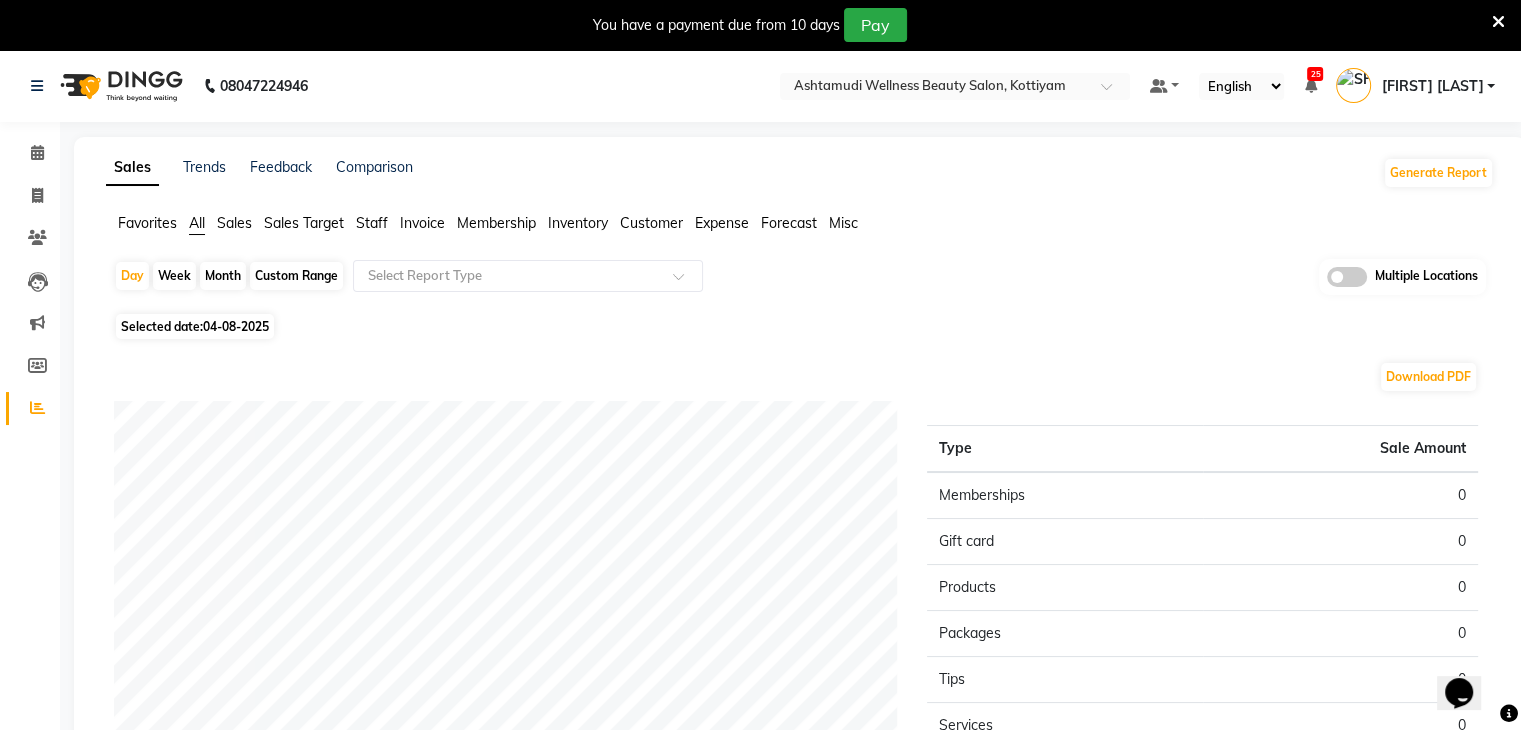 click on "04-08-2025" 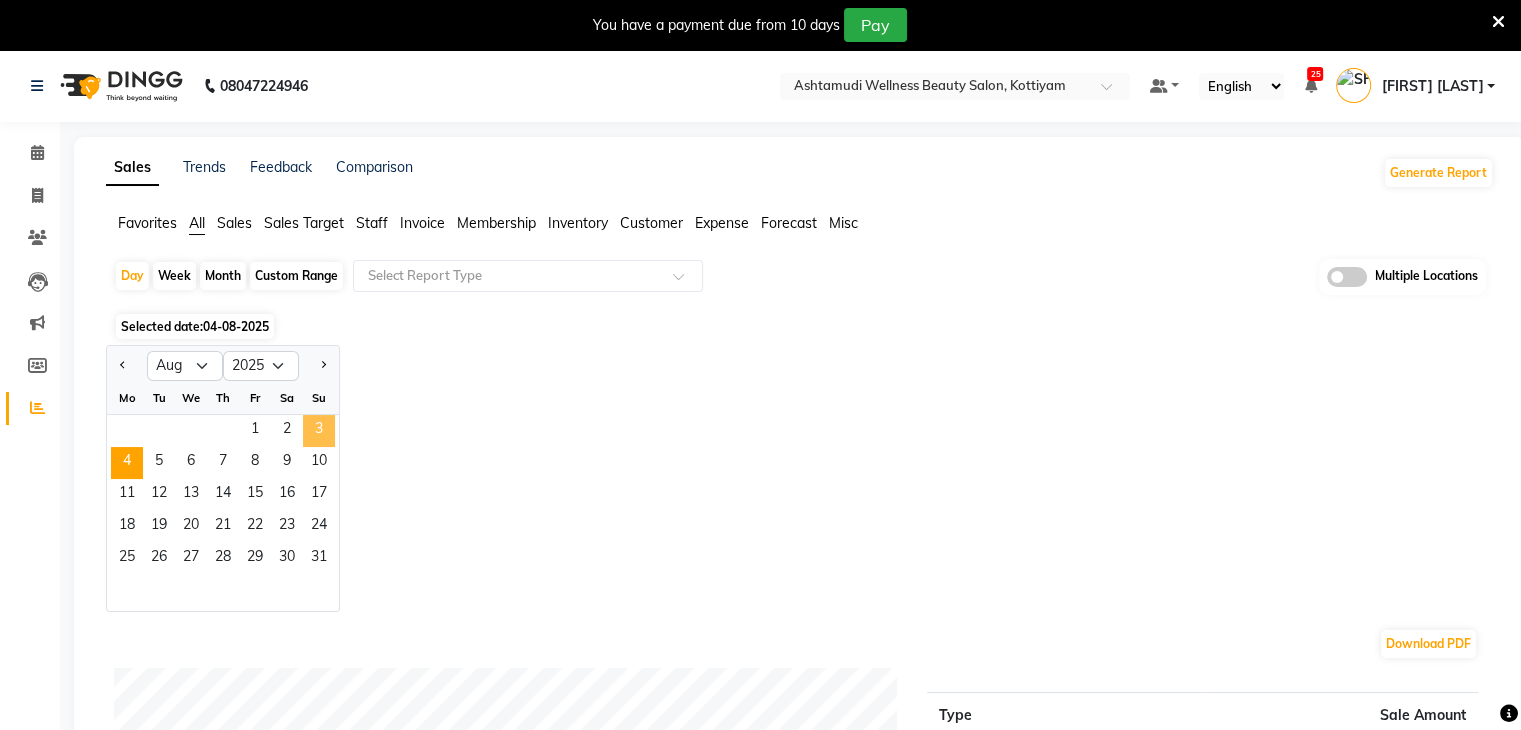 click on "3" 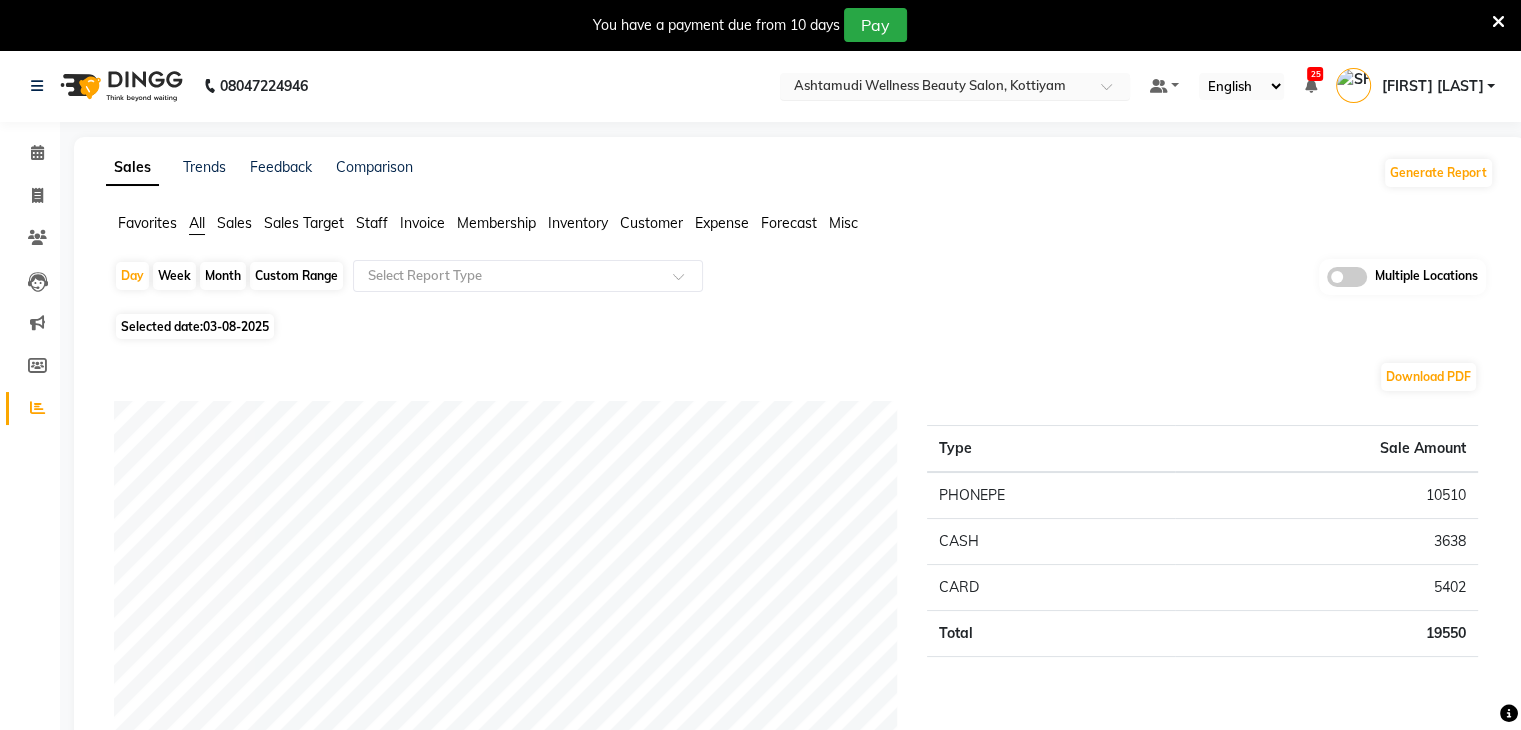click at bounding box center (935, 88) 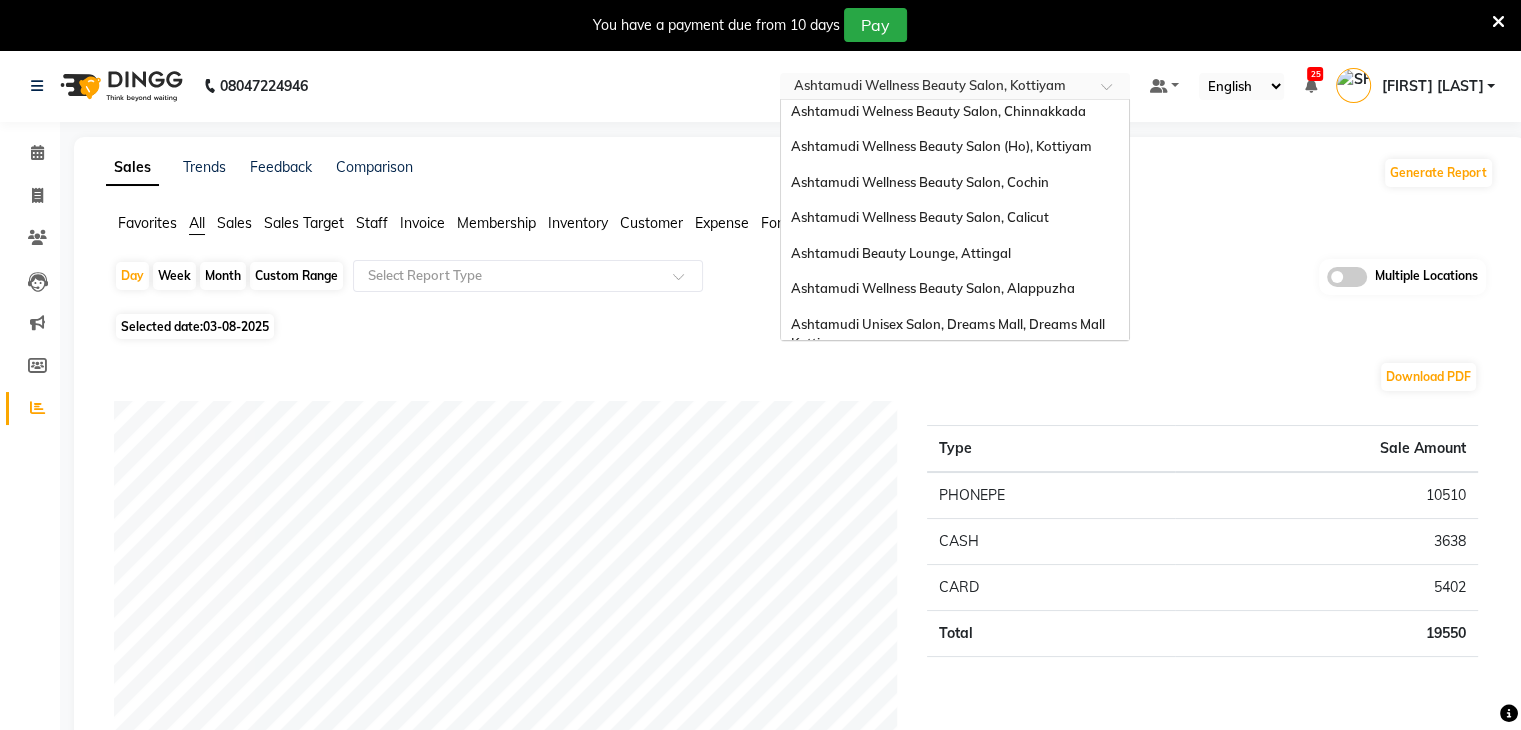 scroll, scrollTop: 312, scrollLeft: 0, axis: vertical 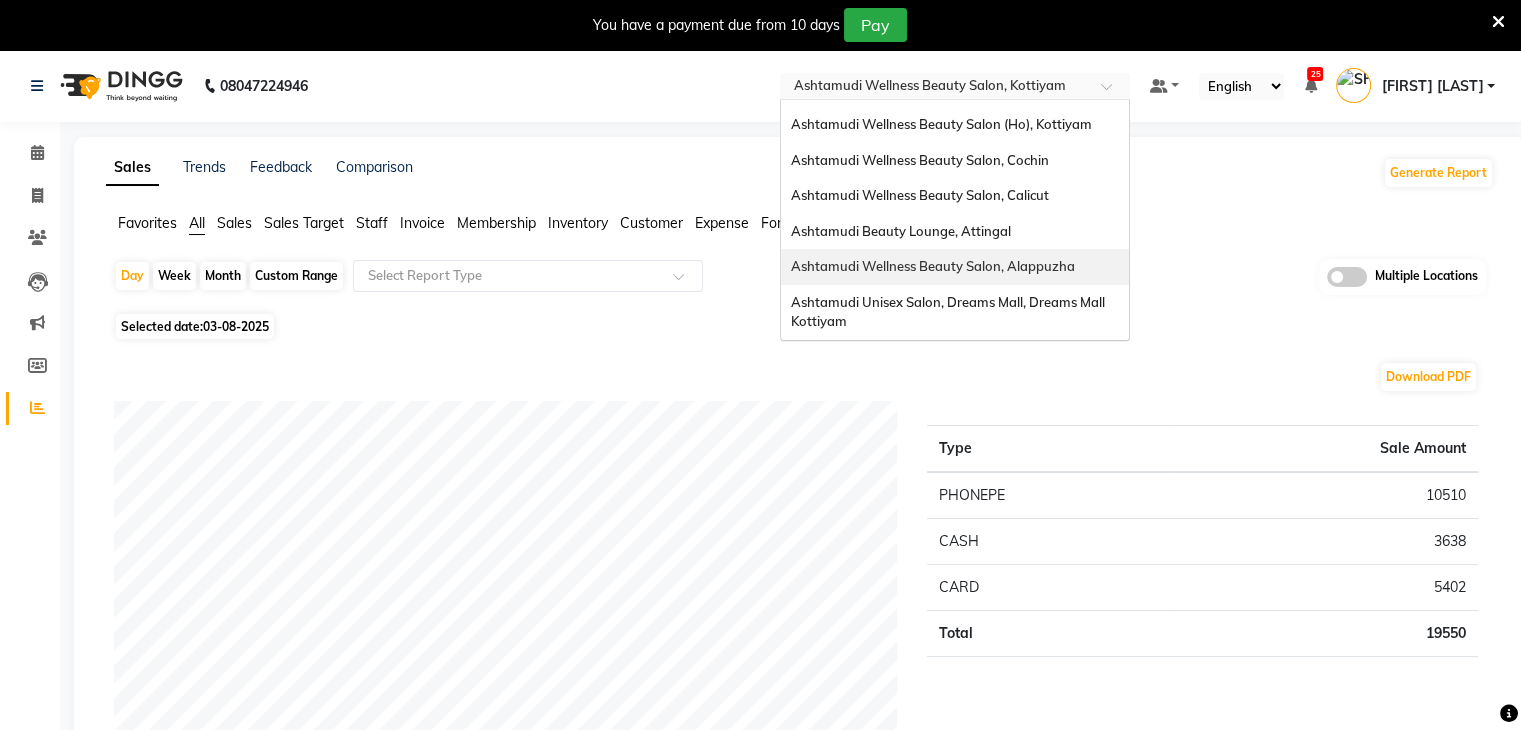 click on "Ashtamudi Wellness Beauty Salon, Alappuzha" at bounding box center [933, 266] 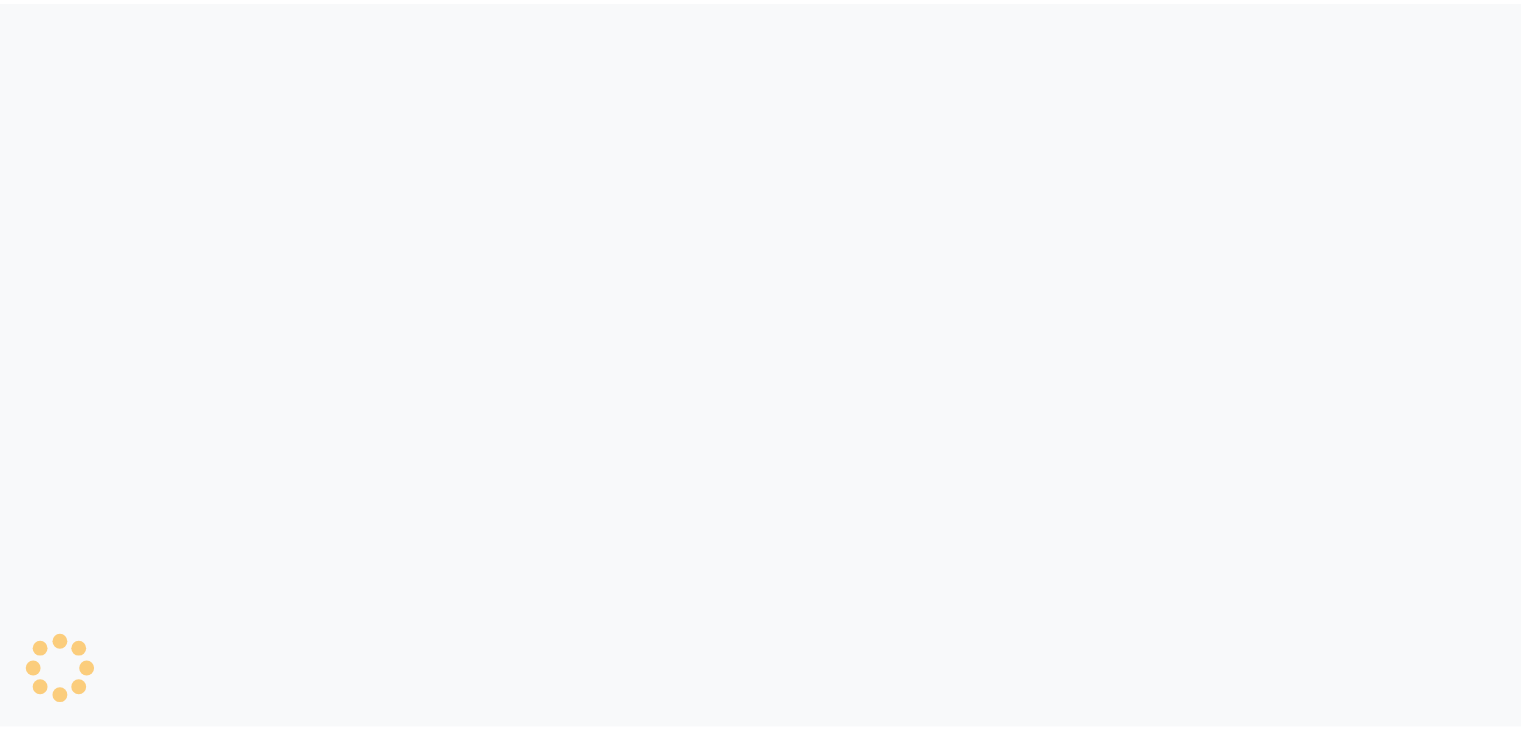 scroll, scrollTop: 0, scrollLeft: 0, axis: both 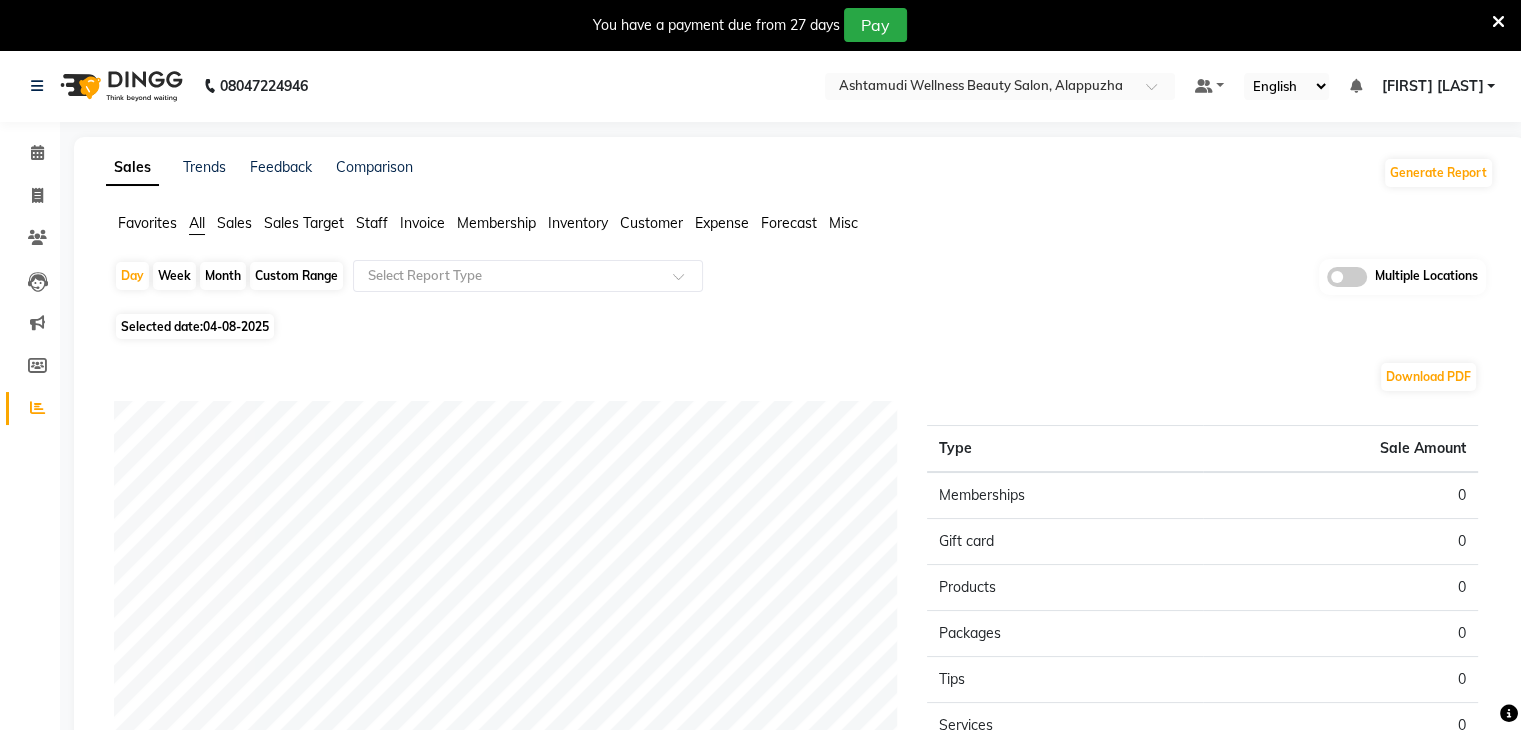 click on "04-08-2025" 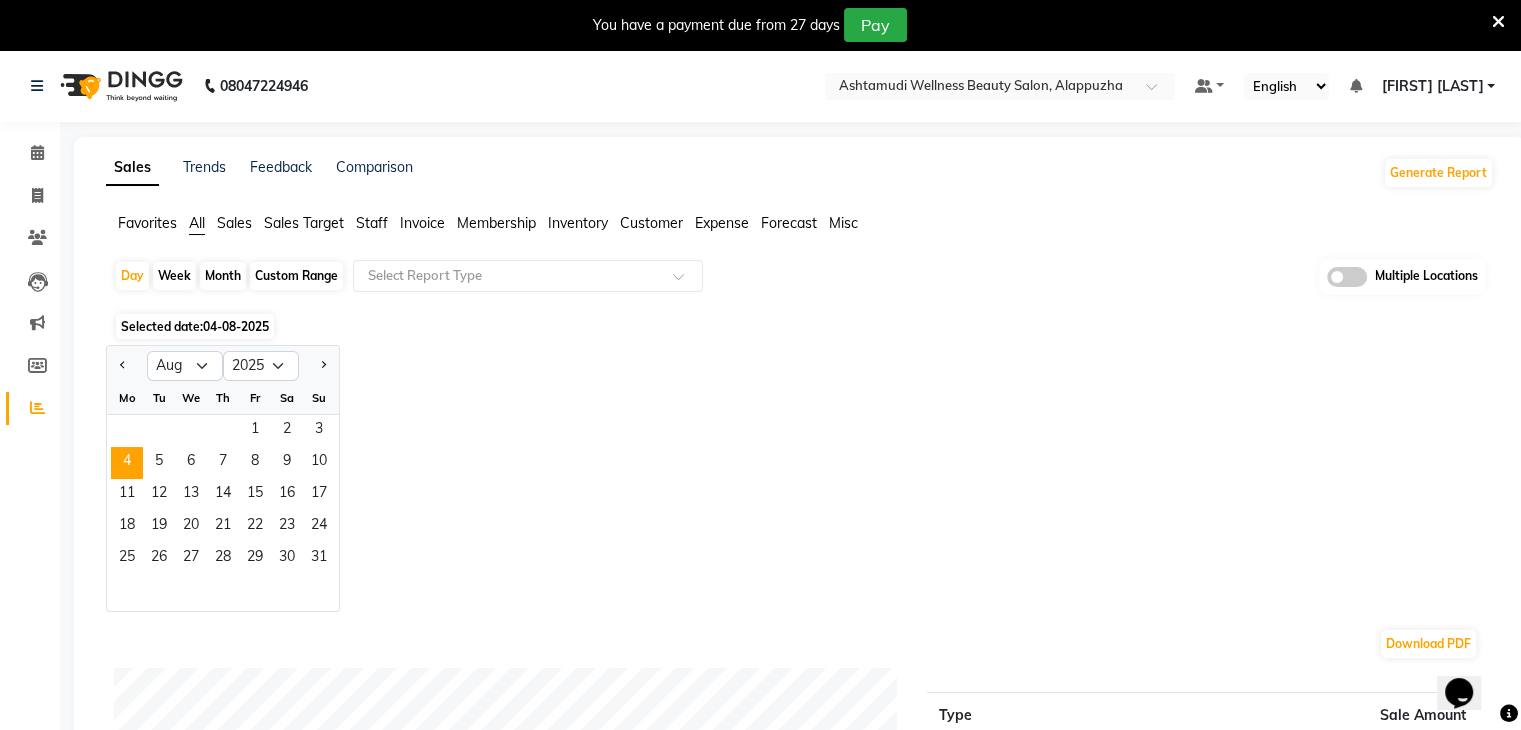 scroll, scrollTop: 0, scrollLeft: 0, axis: both 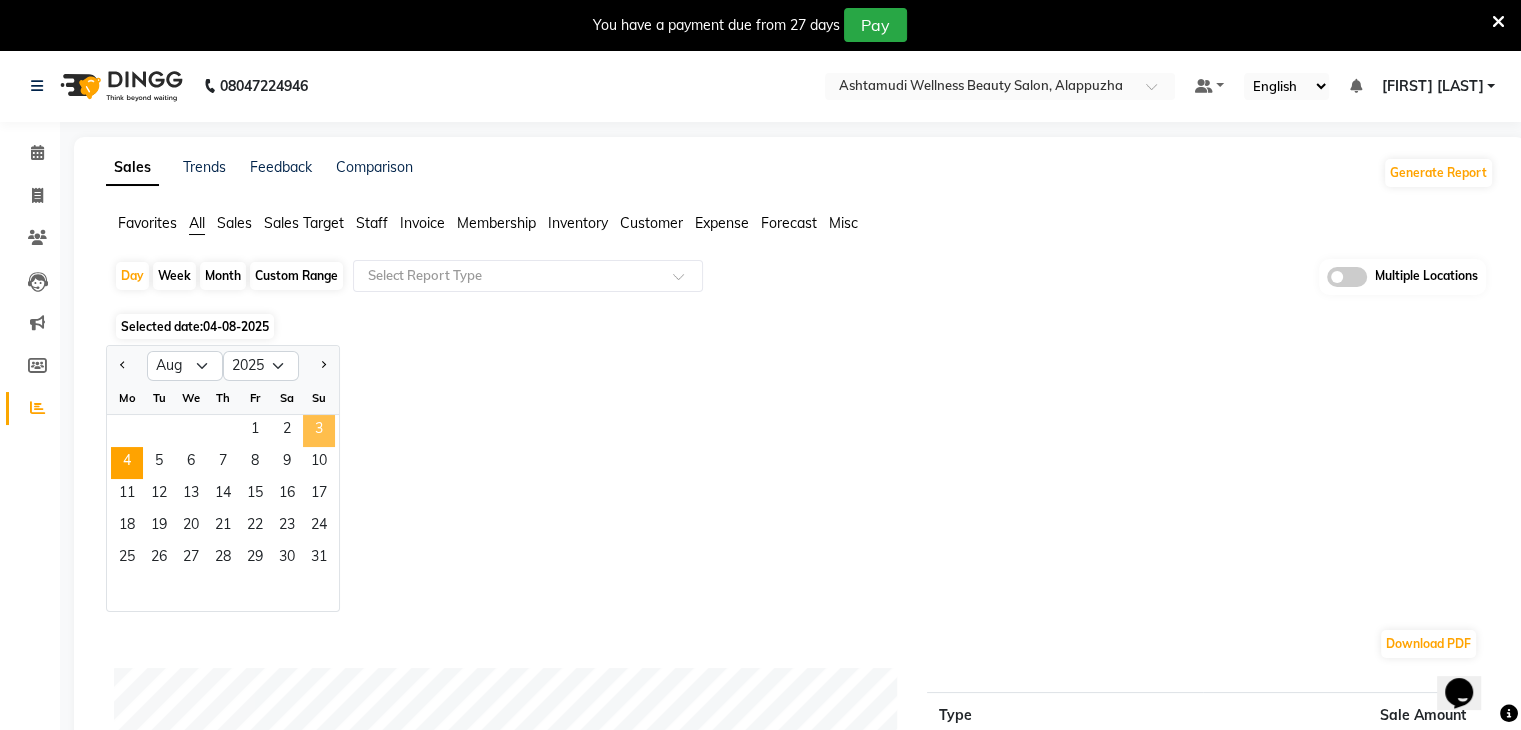 click on "3" 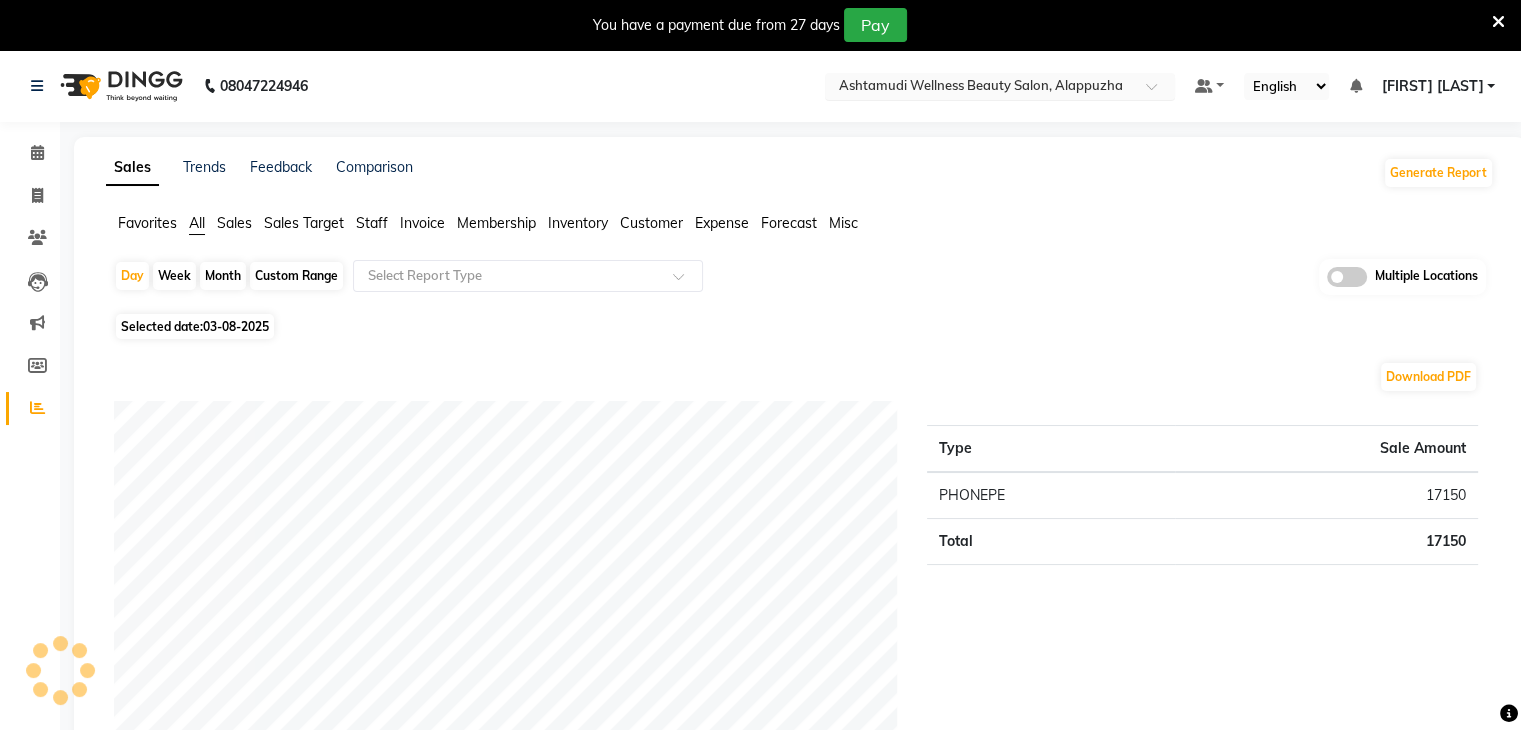 click at bounding box center (980, 88) 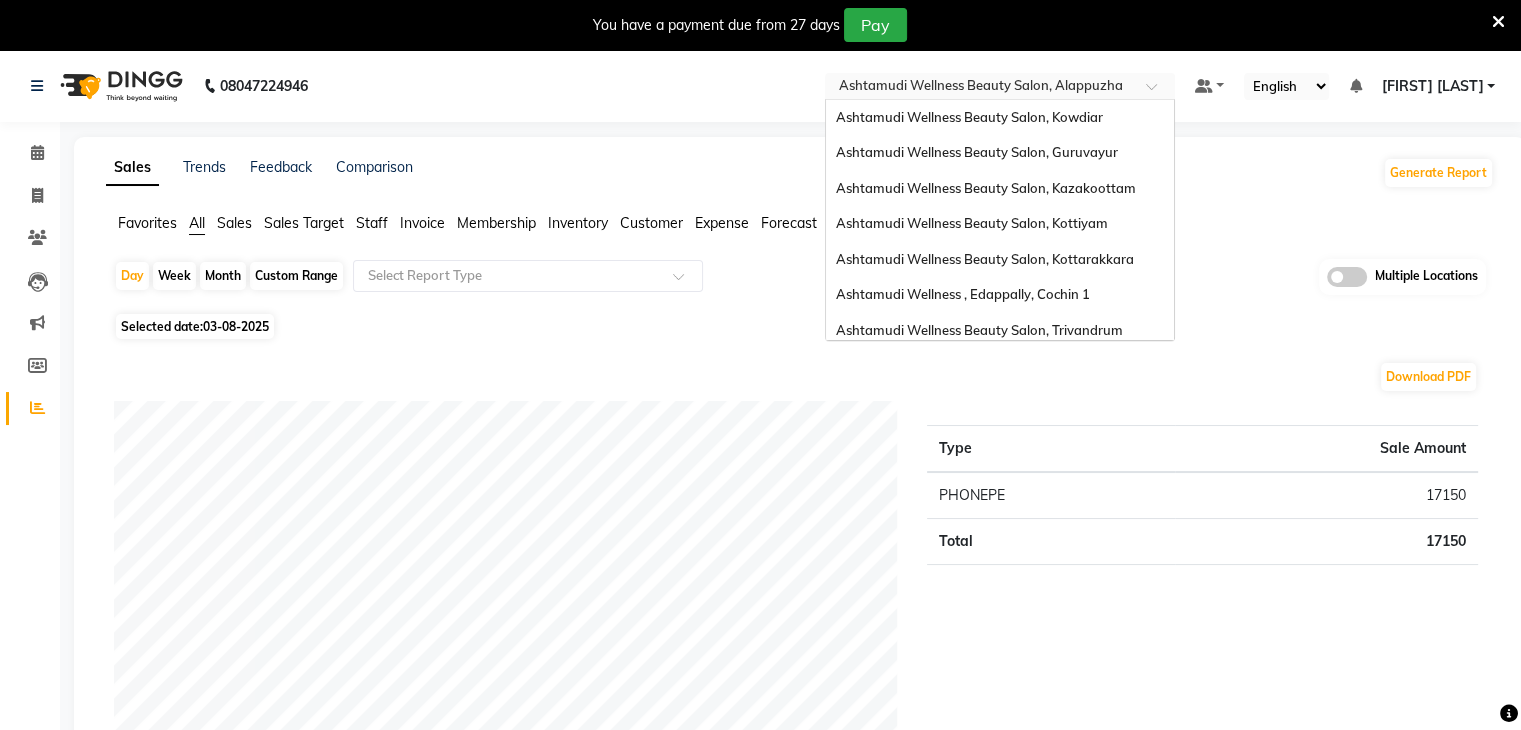 scroll, scrollTop: 312, scrollLeft: 0, axis: vertical 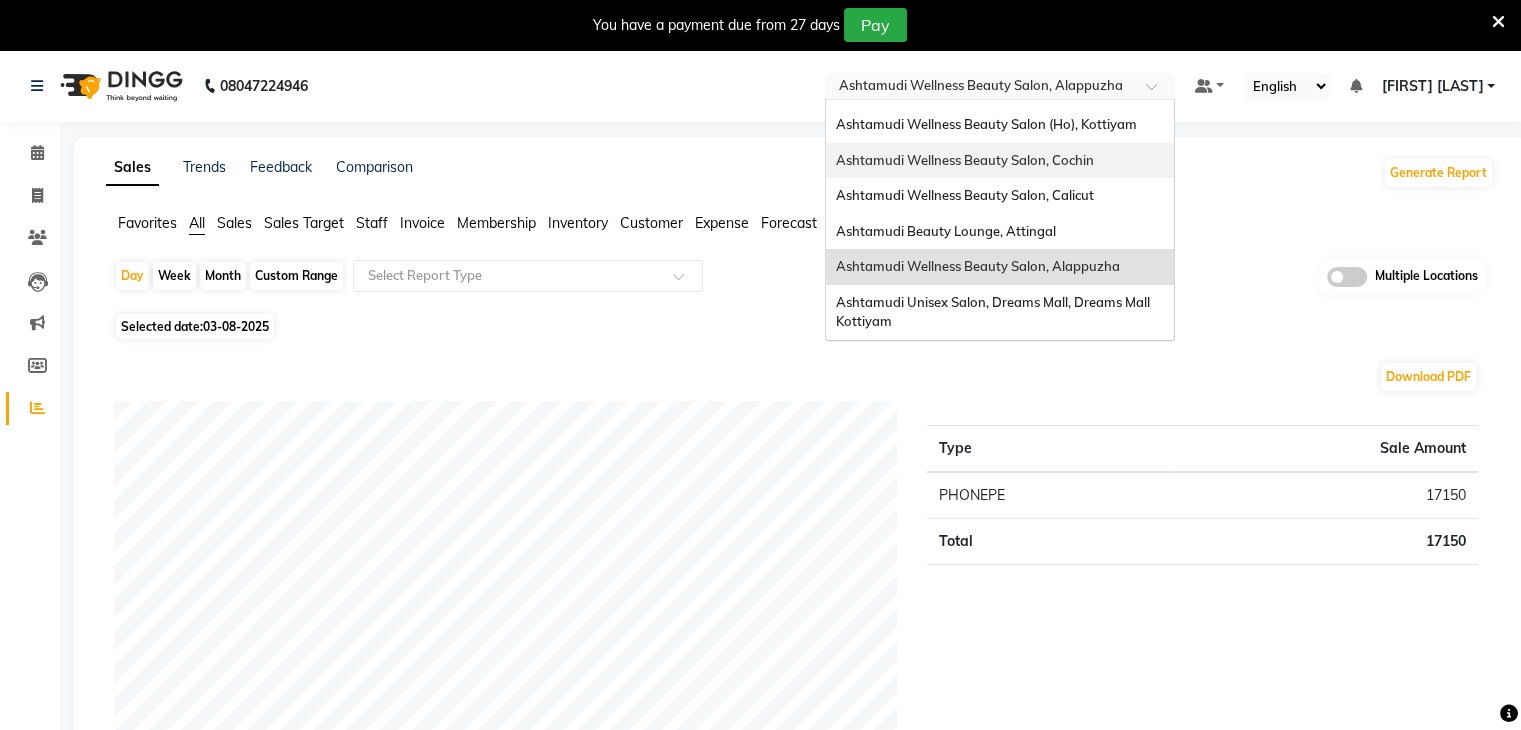 click on "Ashtamudi Wellness Beauty Salon, Cochin" at bounding box center (1000, 161) 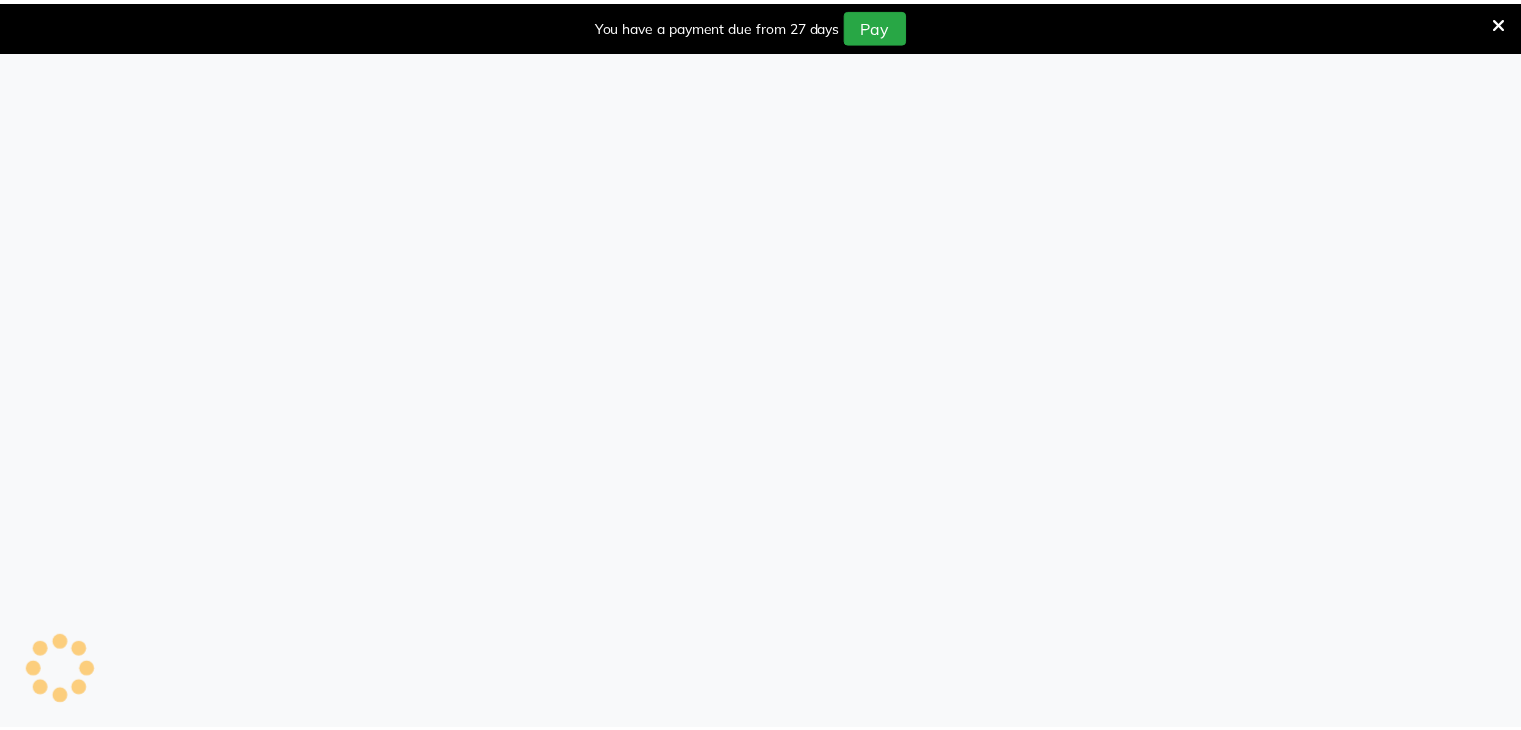 scroll, scrollTop: 0, scrollLeft: 0, axis: both 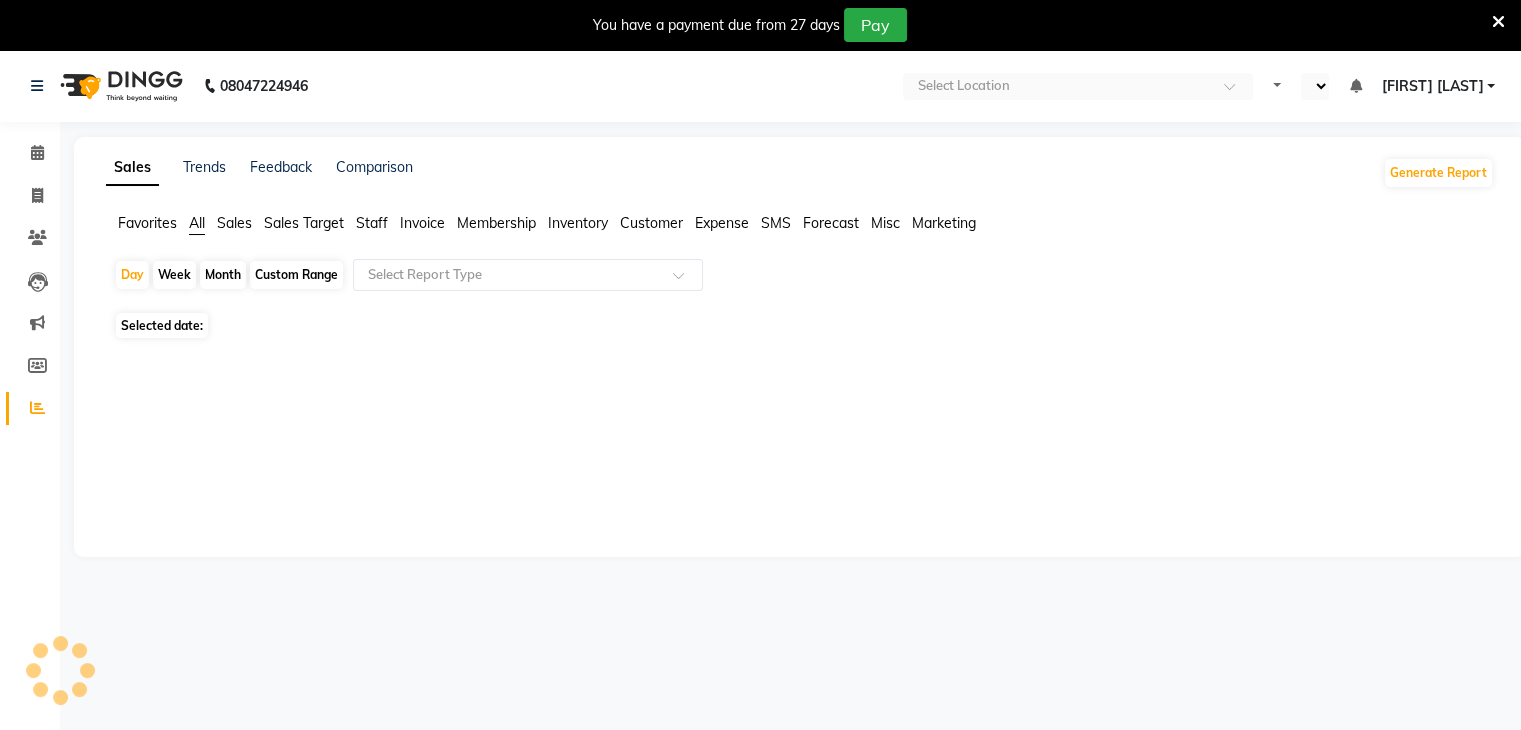 select on "en" 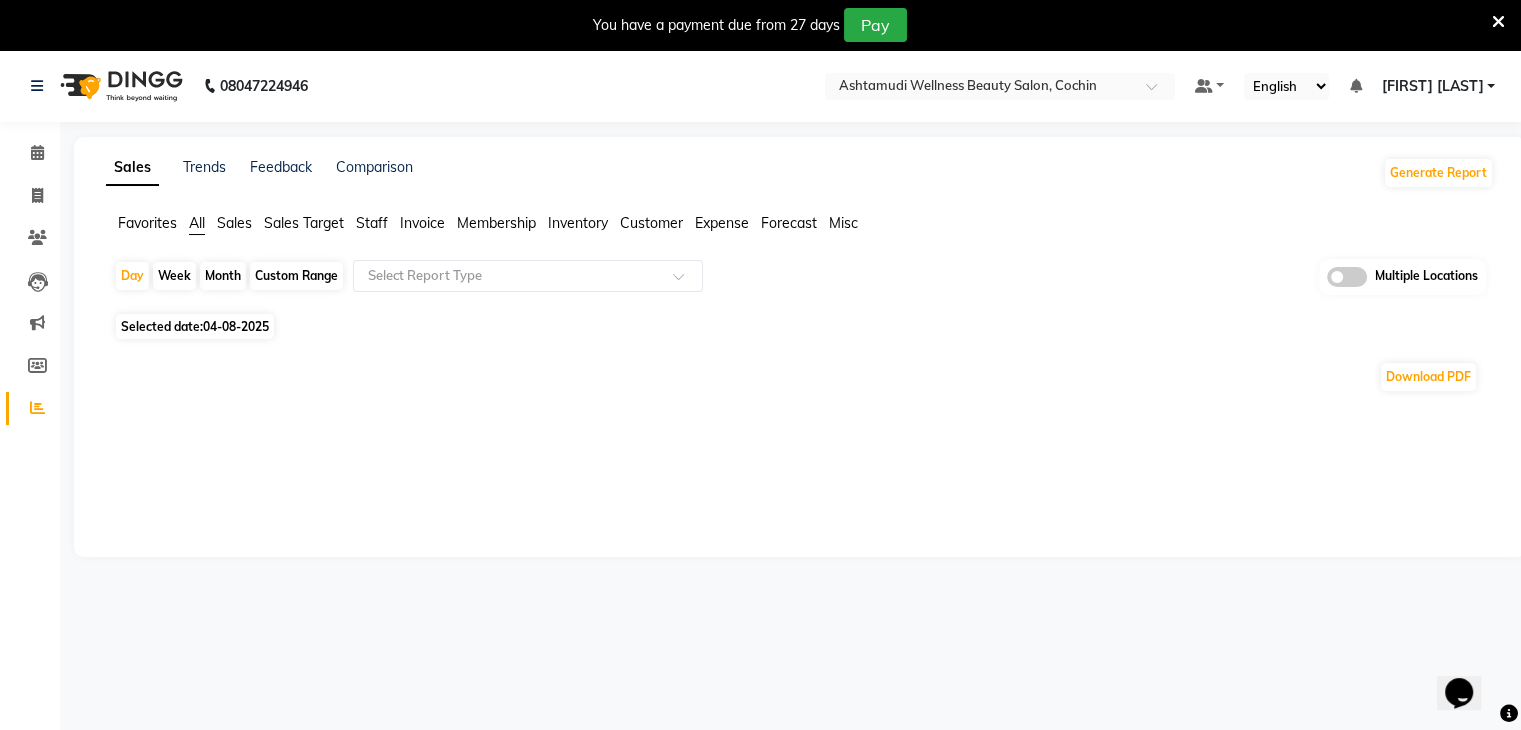scroll, scrollTop: 0, scrollLeft: 0, axis: both 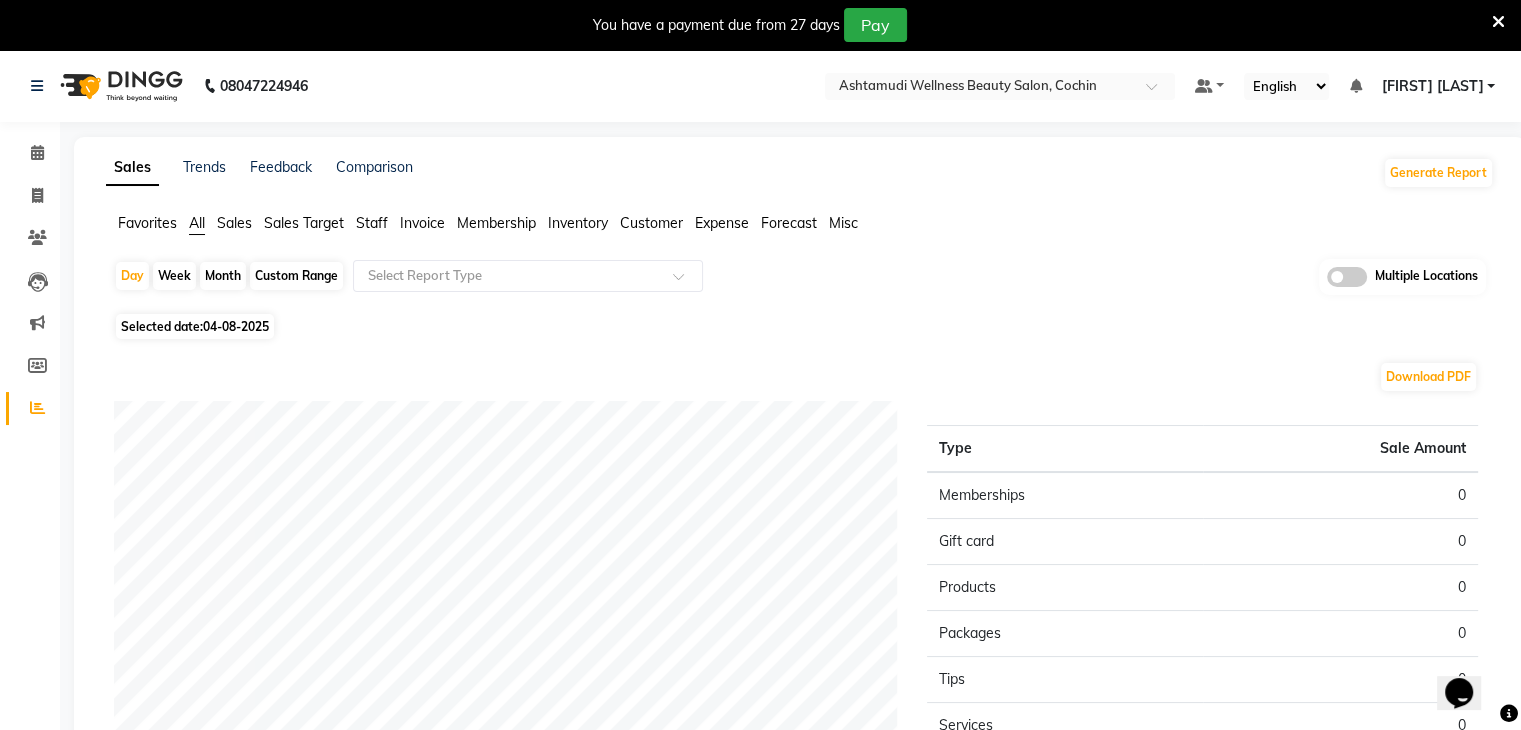 click at bounding box center [1498, 22] 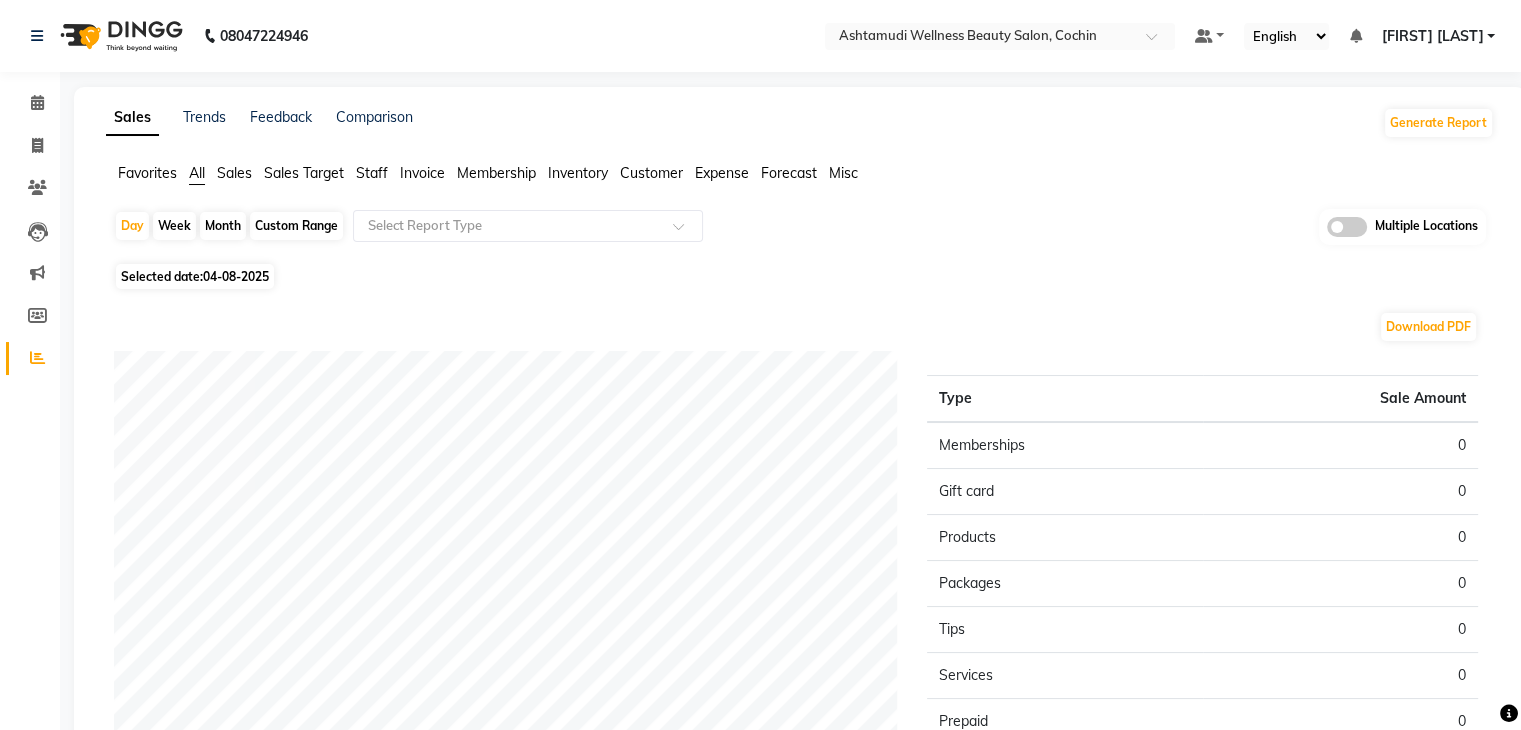click on "04-08-2025" 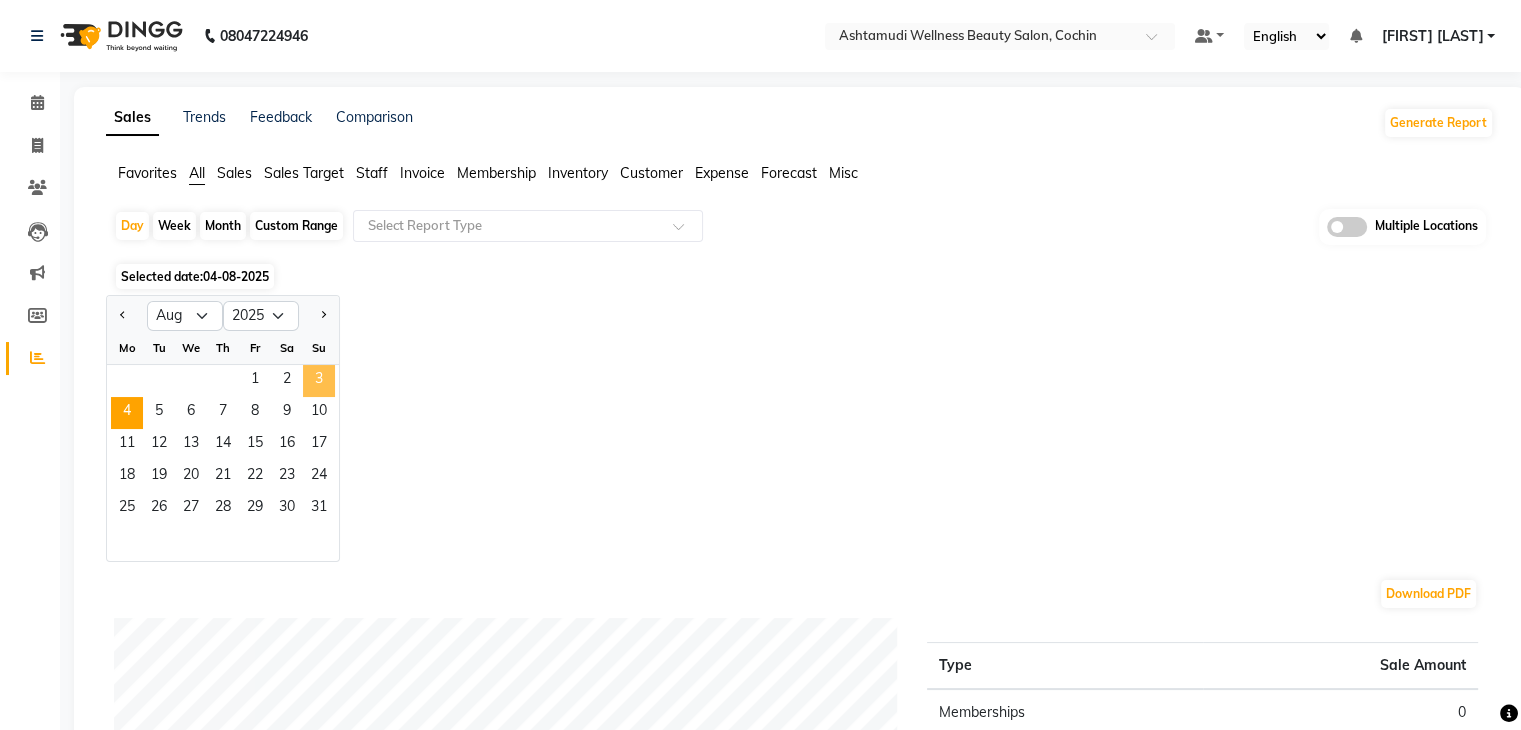 click on "3" 